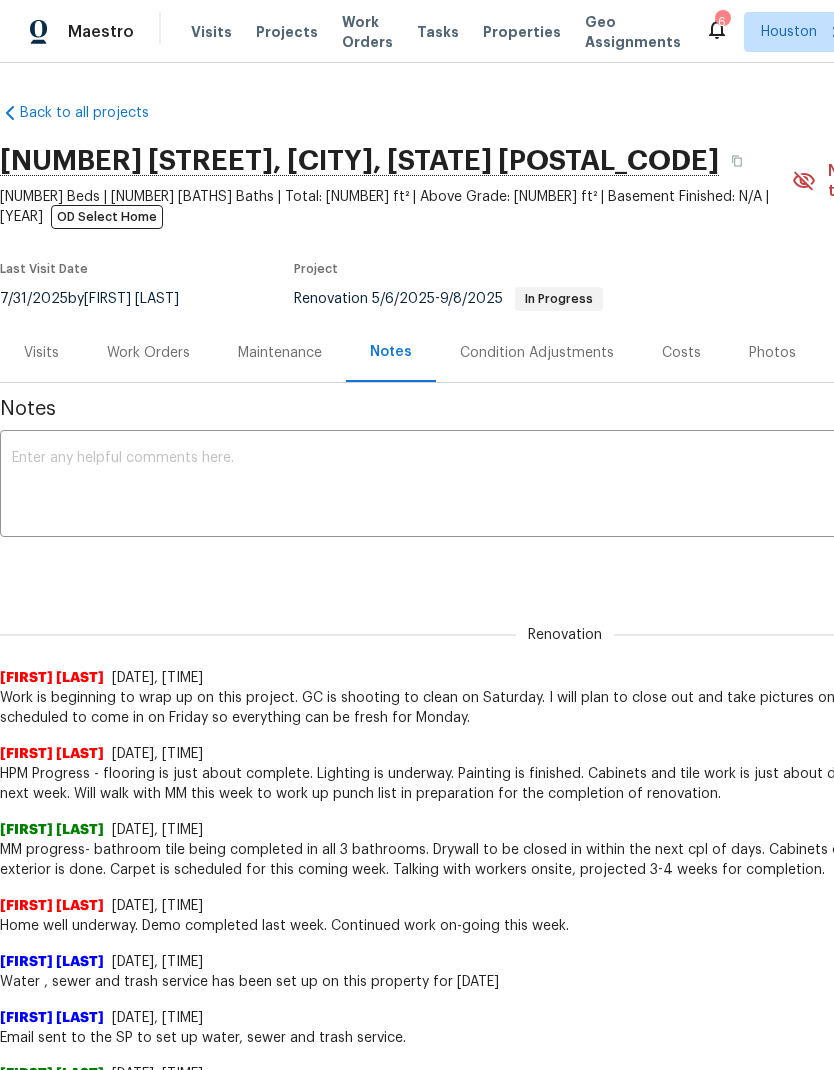 scroll, scrollTop: 0, scrollLeft: 0, axis: both 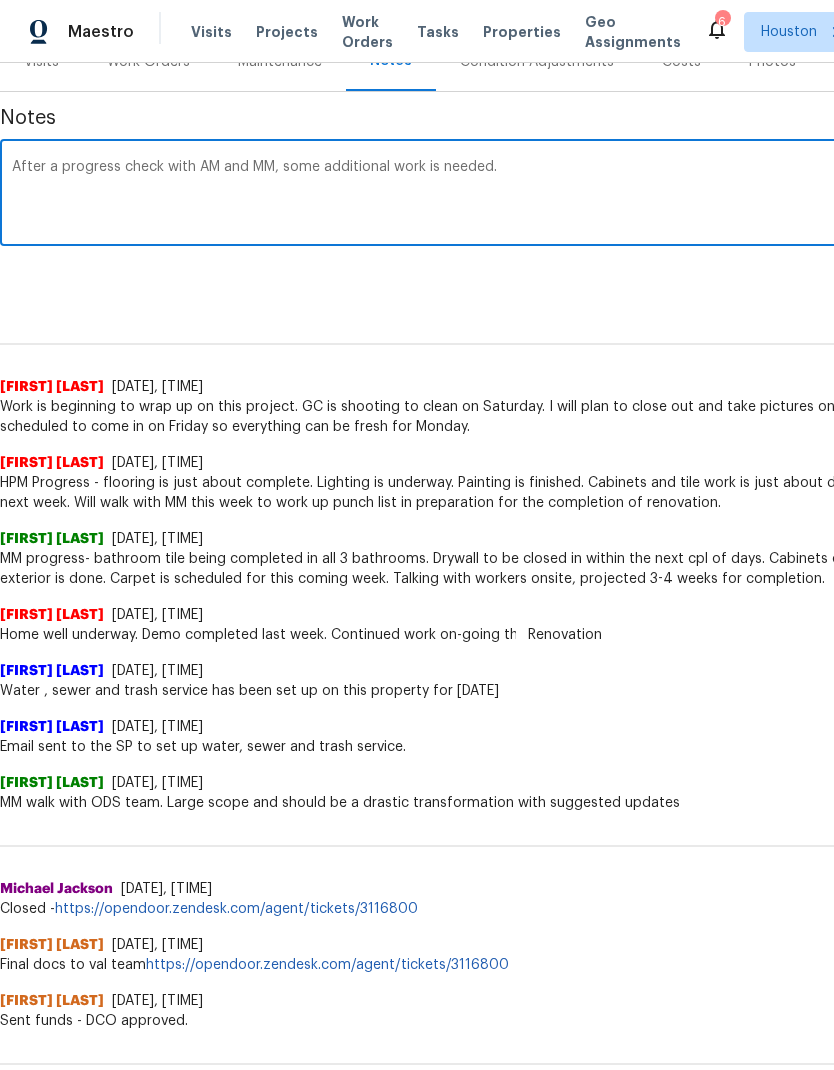 click on "After a progress check with AM and MM, some additional work is needed." at bounding box center [565, 195] 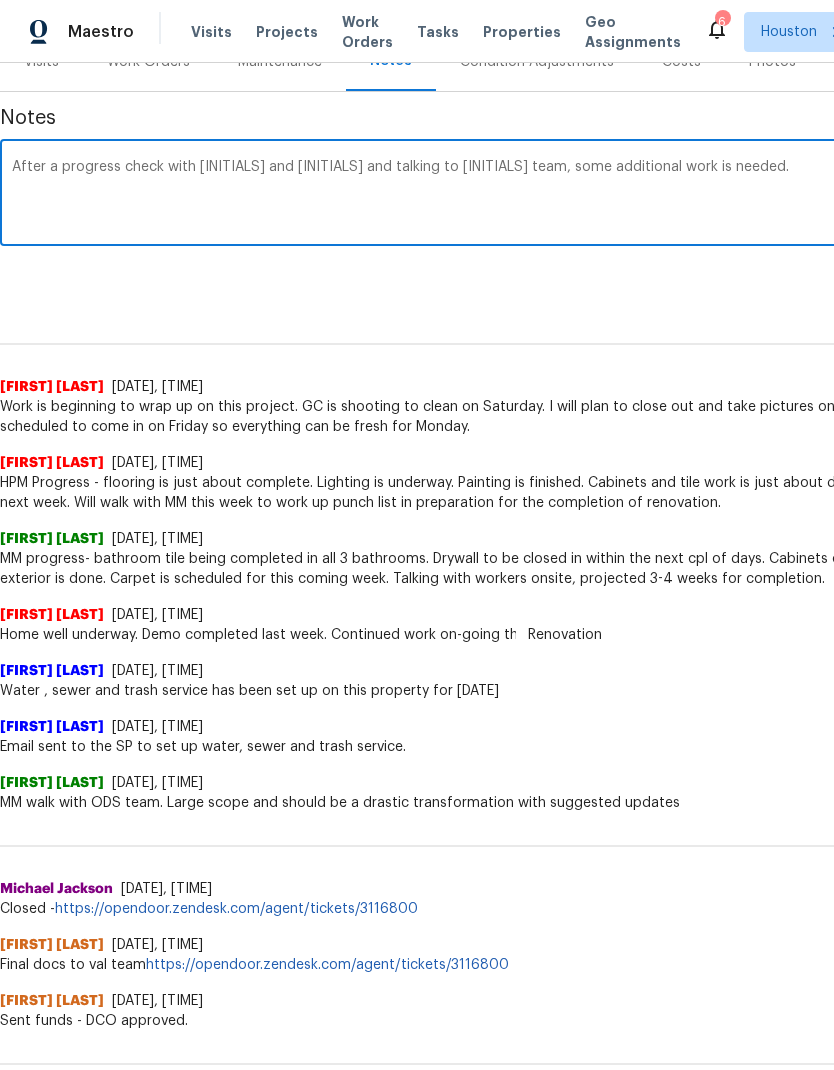 click on "After a progress check with [INITIALS] and [INITIALS] and talking to [INITIALS] team, some additional work is needed." at bounding box center [565, 195] 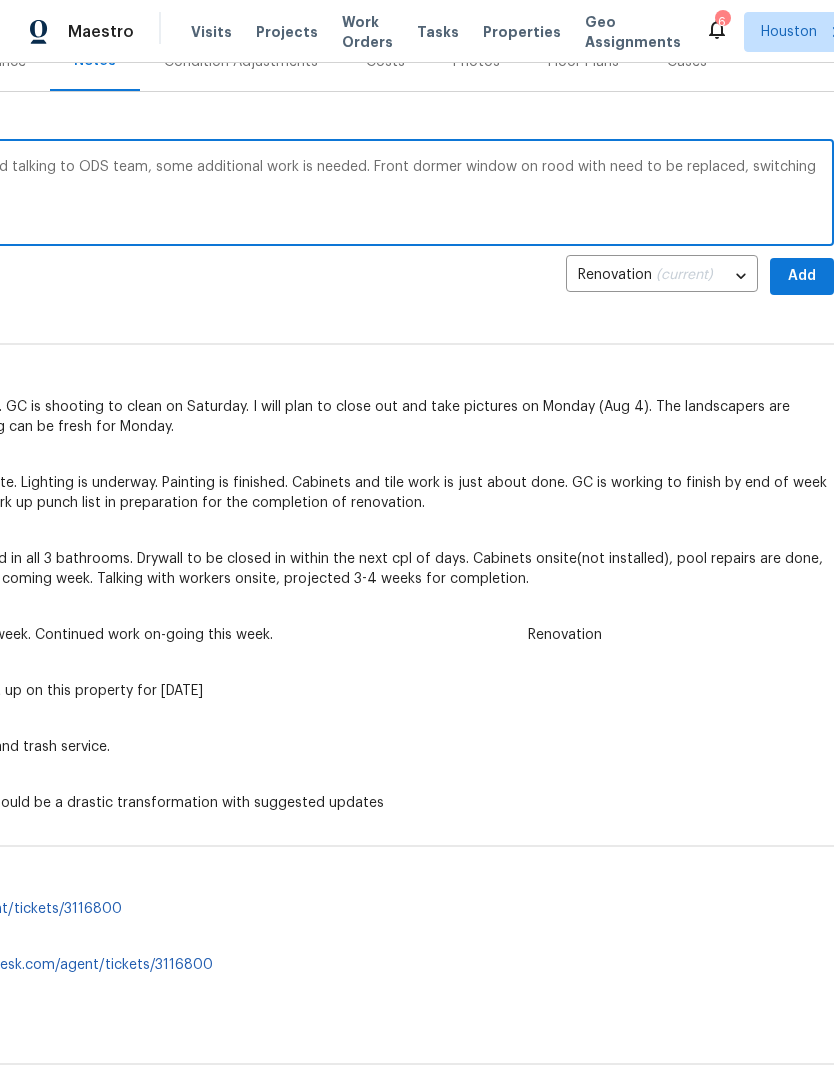 scroll, scrollTop: 291, scrollLeft: 0, axis: vertical 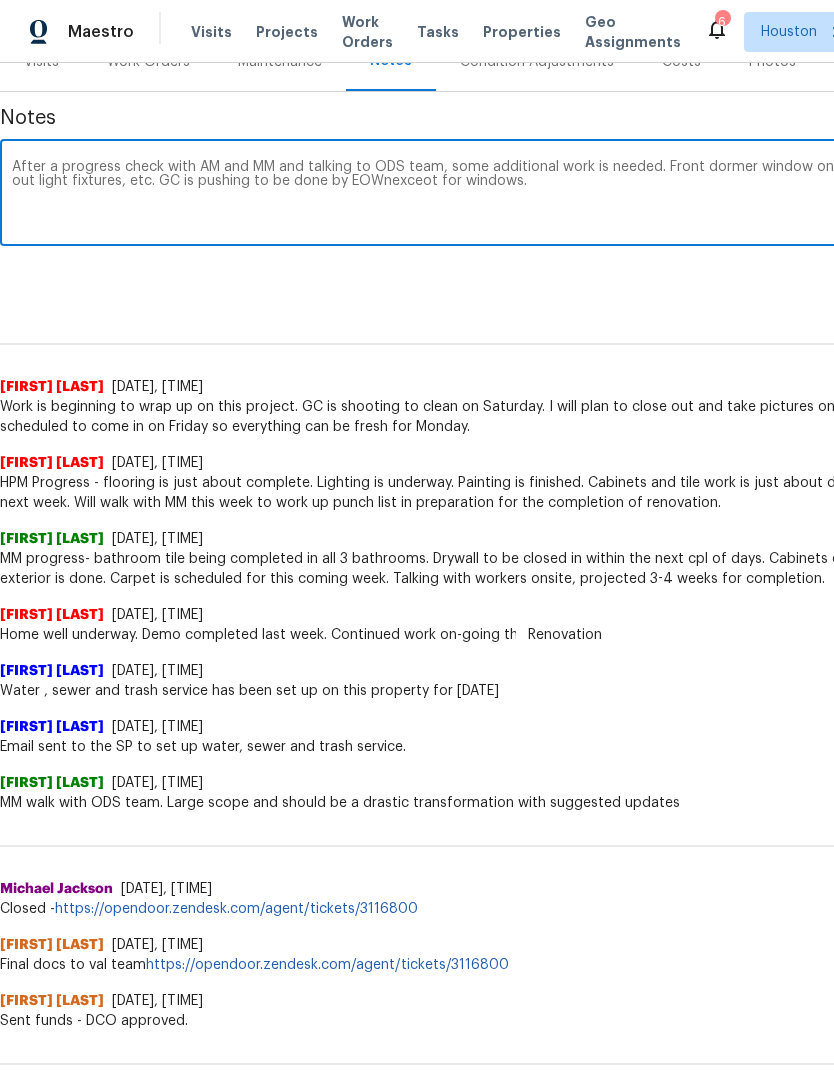 click on "After a progress check with AM and MM and talking to ODS team, some additional work is needed. Front dormer window on rood with need to be replaced, switching out light fixtures, etc. GC is pushing to be done by EOWnexceot for windows." at bounding box center [565, 195] 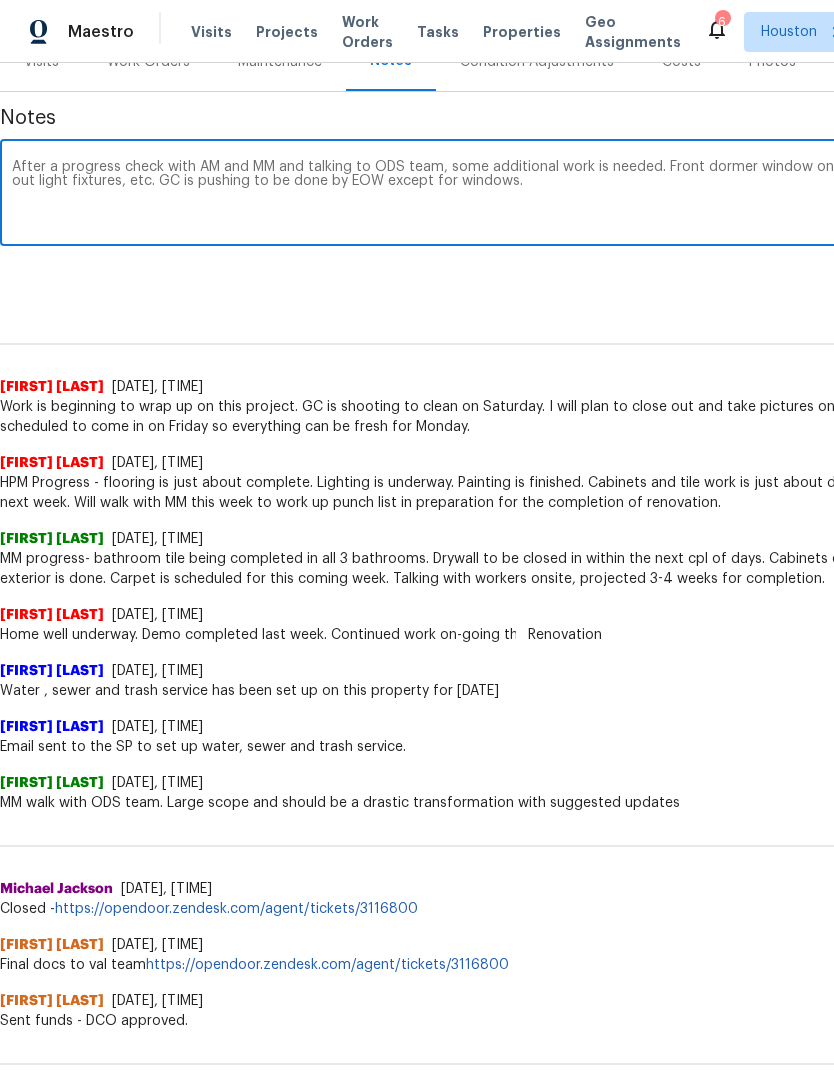 click on "After a progress check with AM and MM and talking to ODS team, some additional work is needed. Front dormer window on rood with need to be replaced, switching out light fixtures, etc. GC is pushing to be done by EOW except for windows." at bounding box center (565, 195) 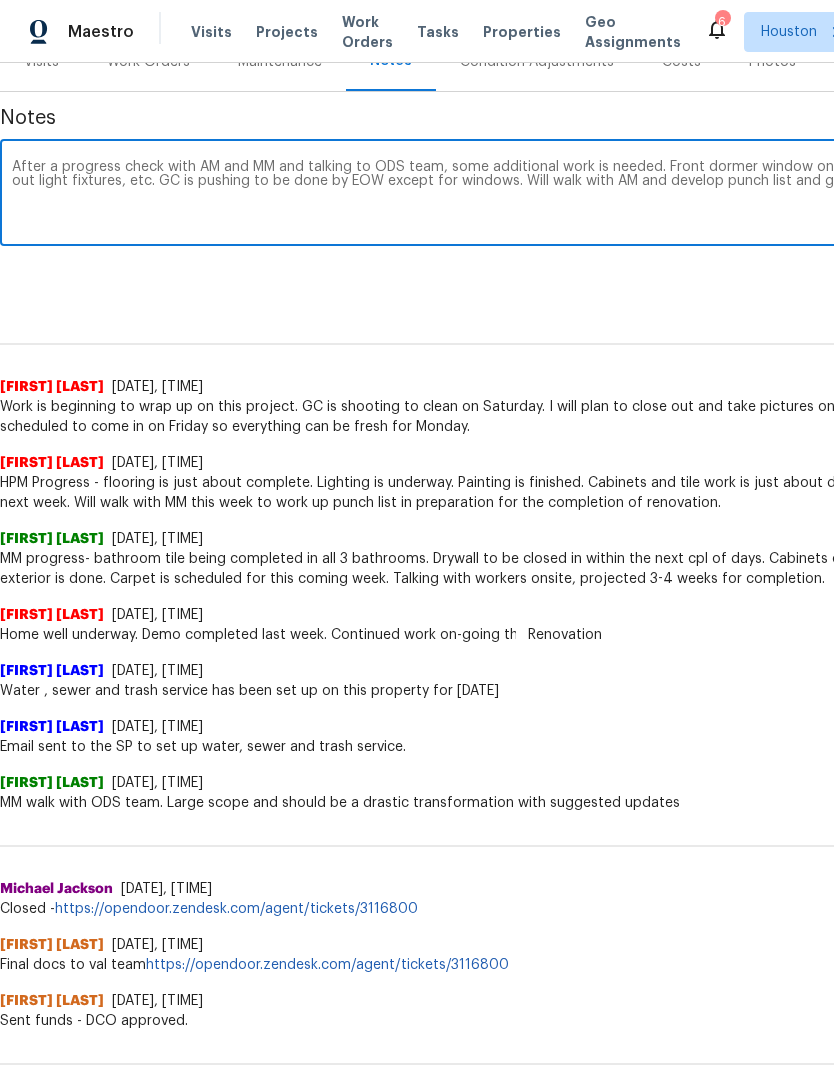 scroll, scrollTop: 291, scrollLeft: 296, axis: both 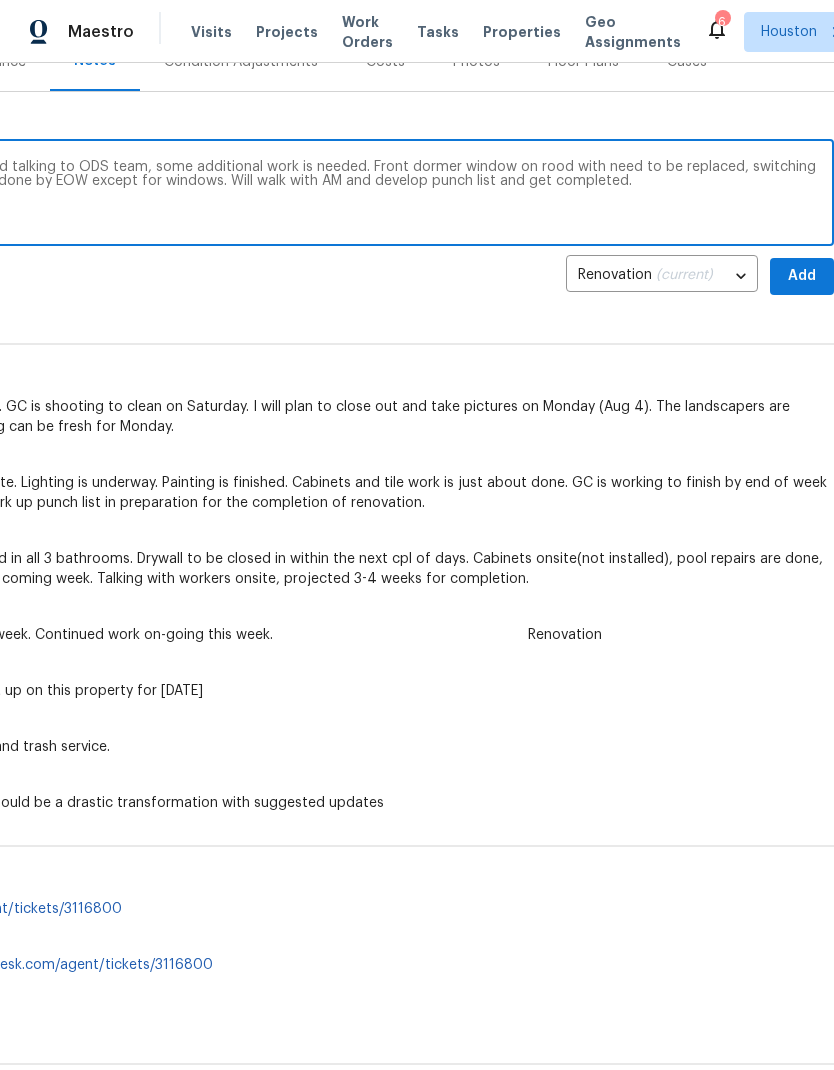 type on "After a progress check with AM and MM and talking to ODS team, some additional work is needed. Front dormer window on rood with need to be replaced, switching out light fixtures, etc. GC is pushing to be done by EOW except for windows. Will walk with AM and develop punch list and get completed." 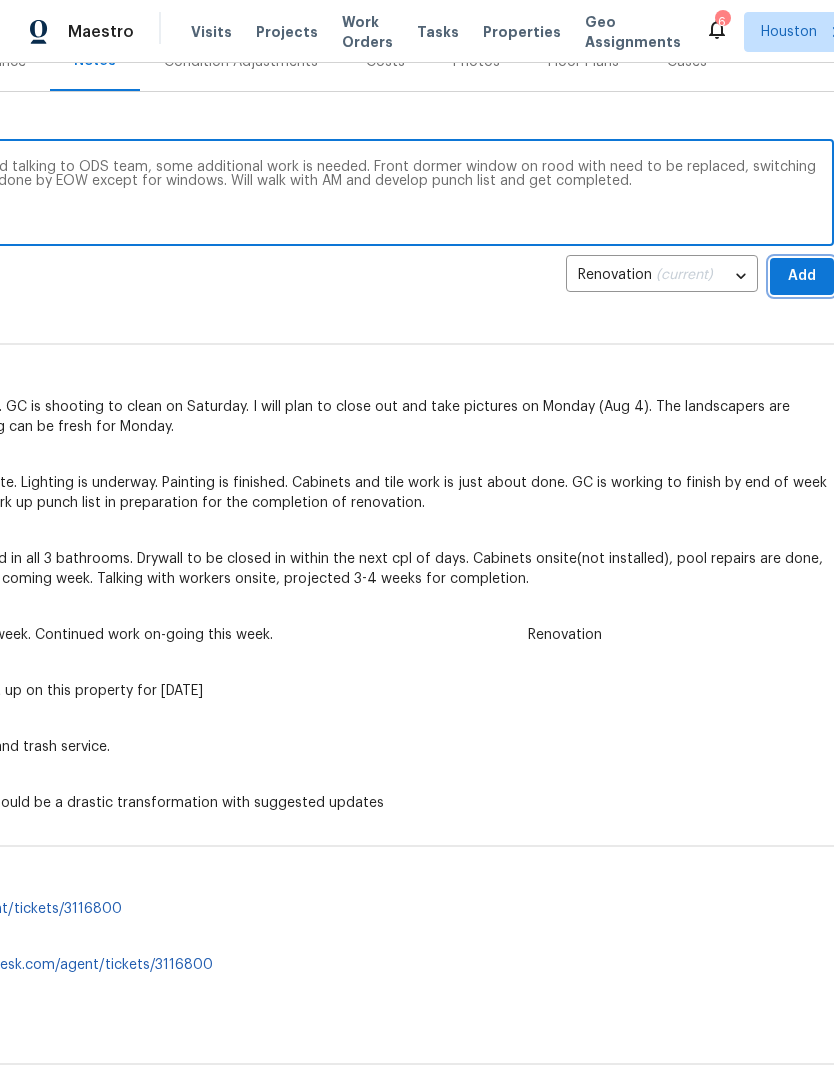 click on "Add" at bounding box center (802, 276) 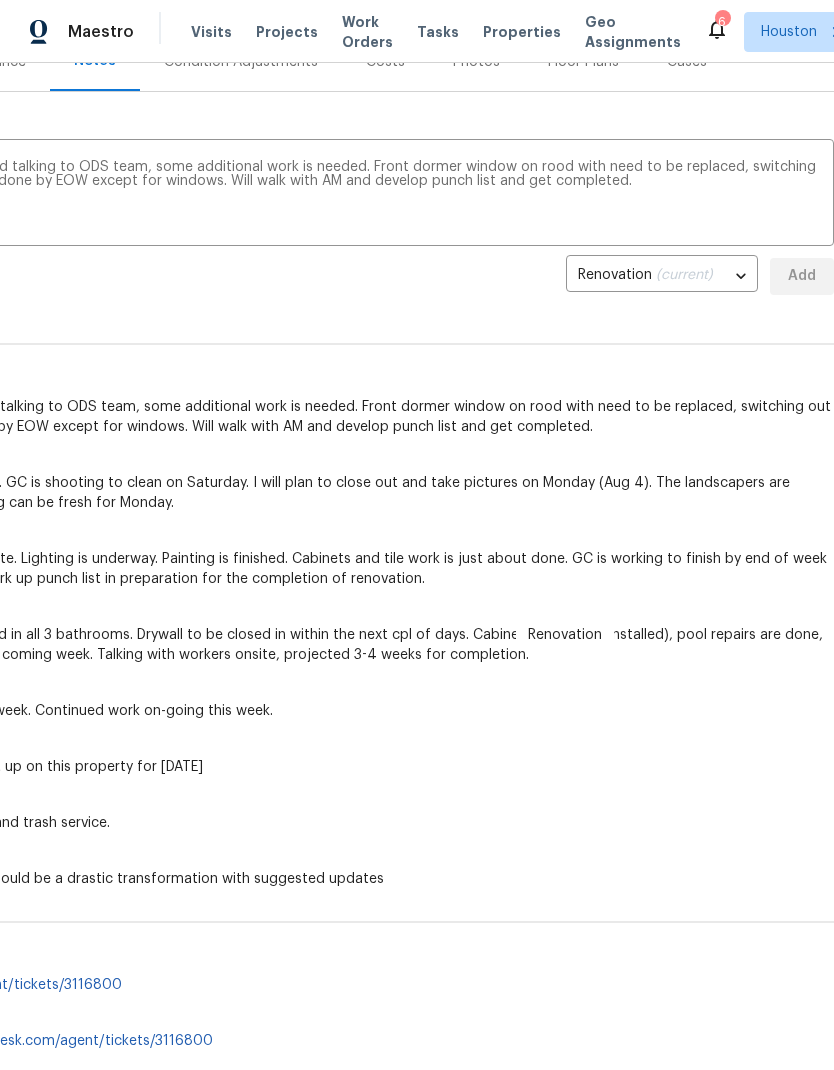 click 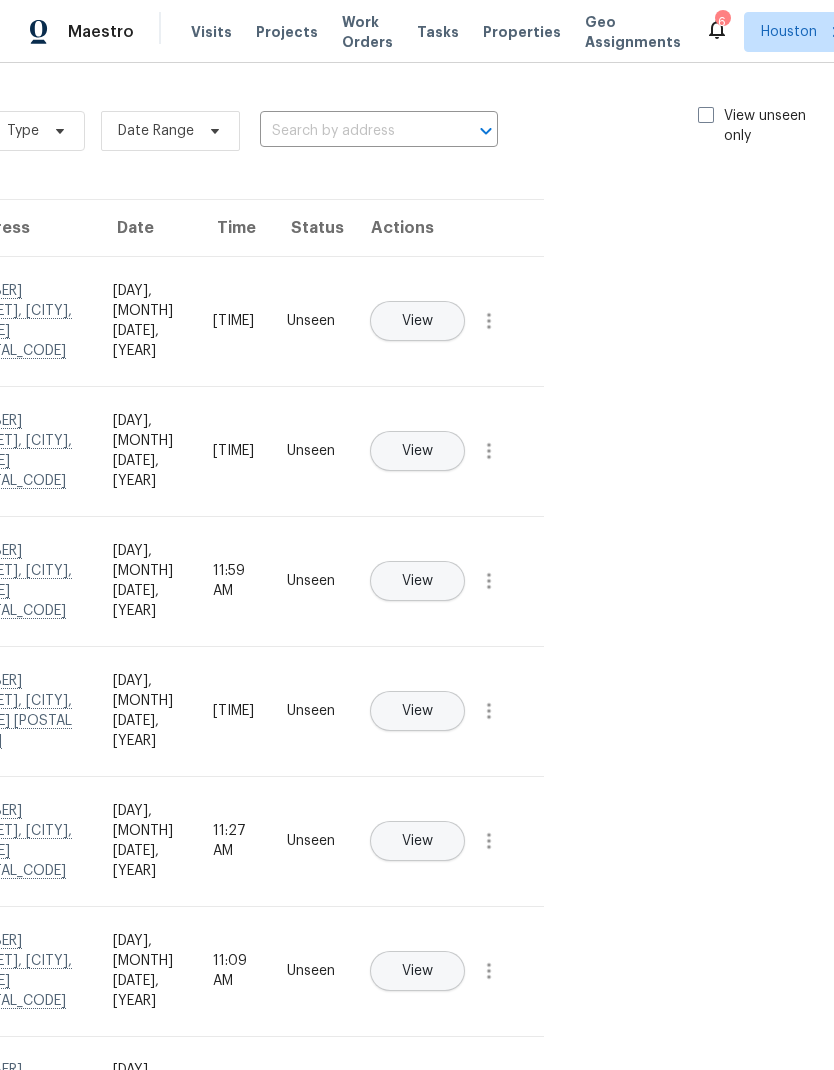 scroll, scrollTop: 0, scrollLeft: 225, axis: horizontal 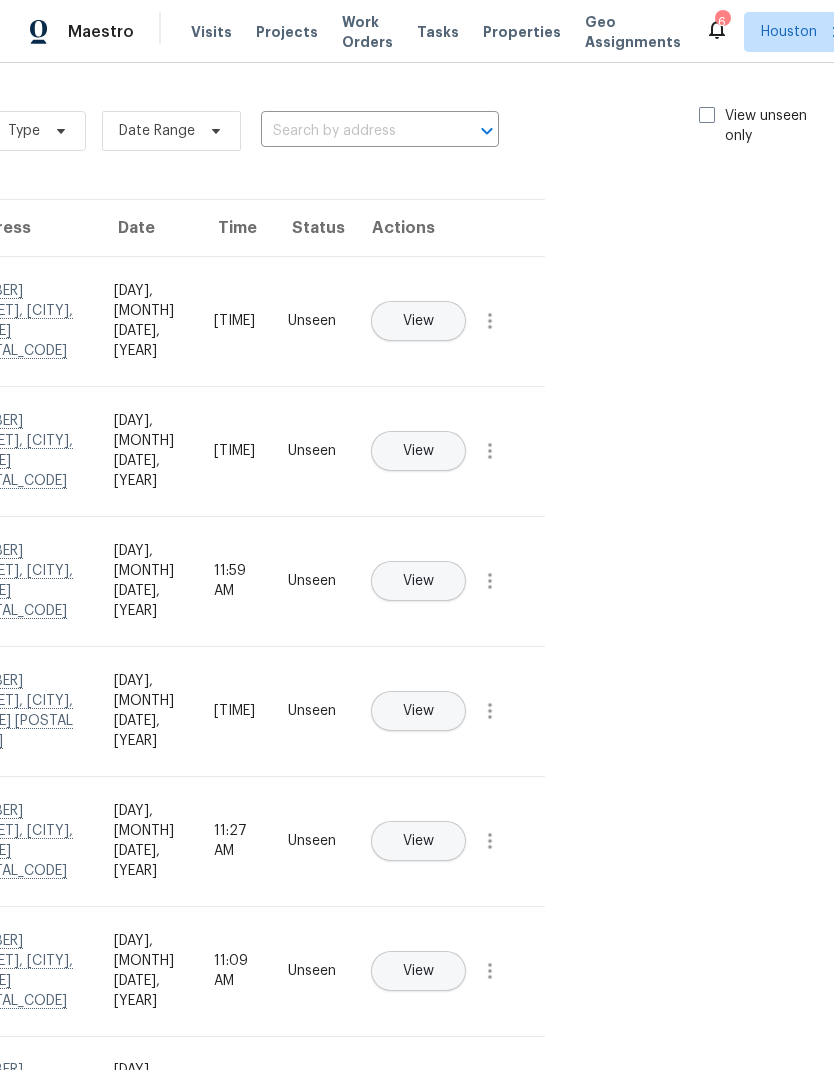 click on "Type Date Range ​ View unseen only" at bounding box center [414, 131] 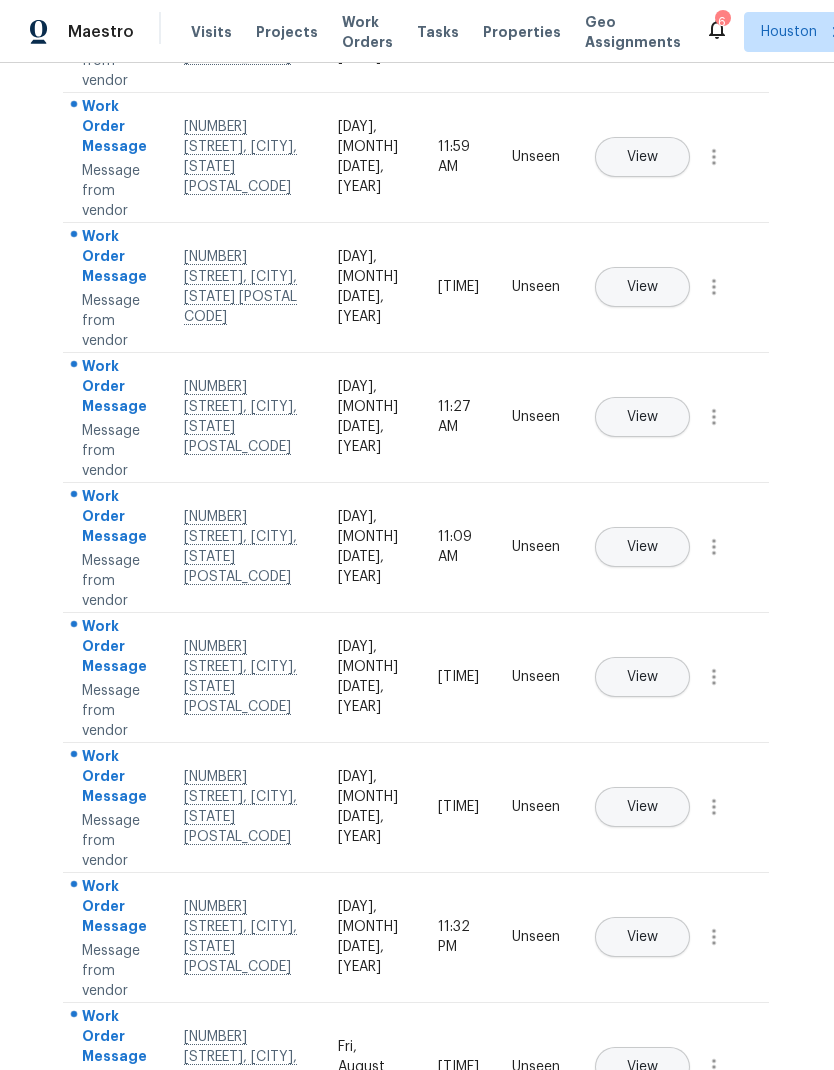 scroll, scrollTop: 423, scrollLeft: 1, axis: both 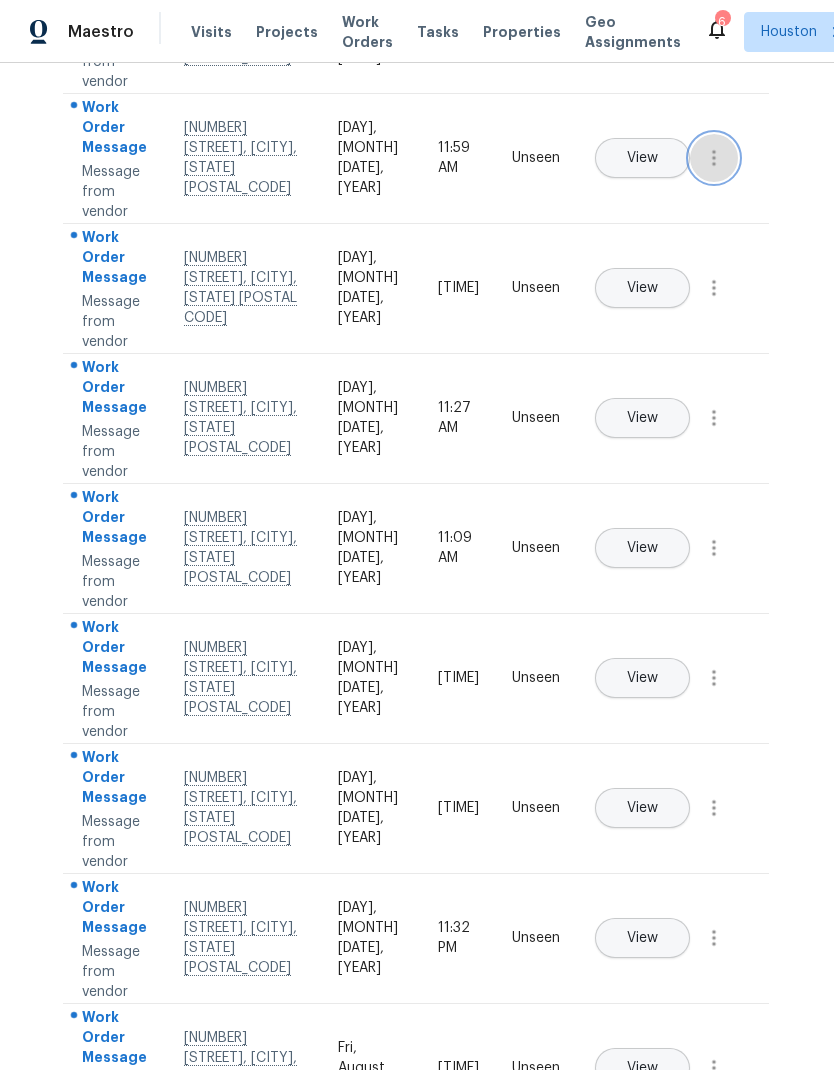 click 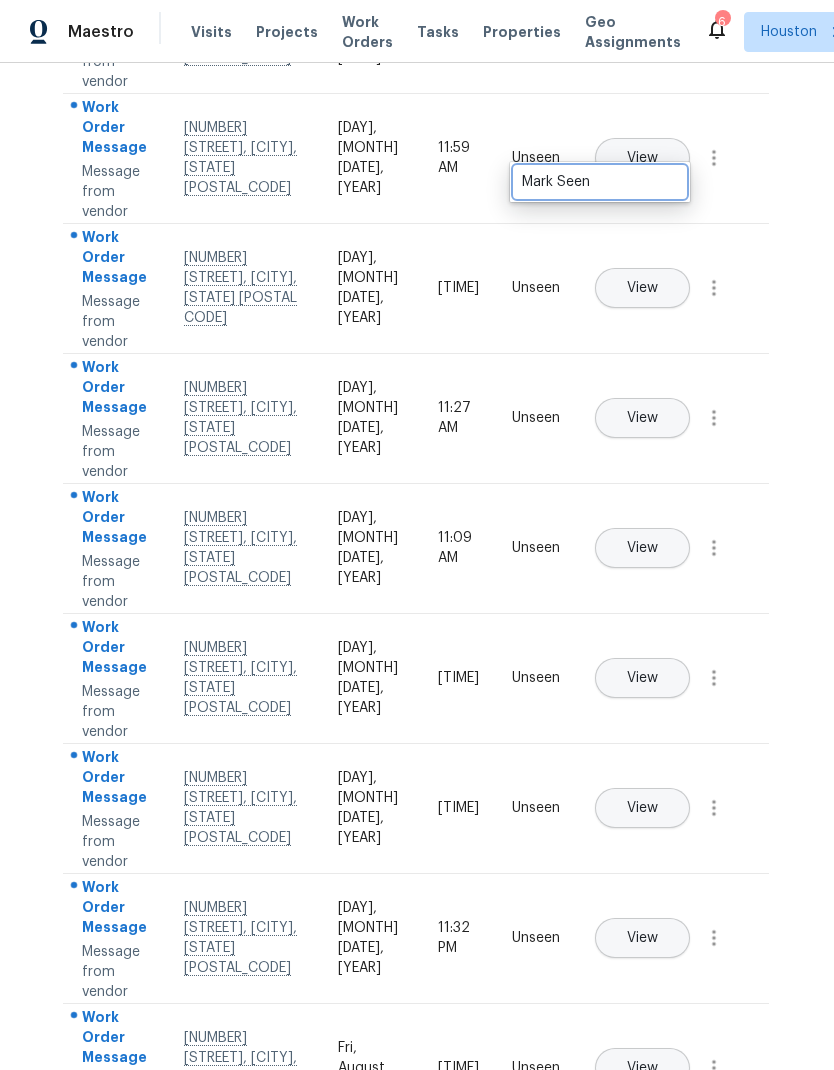 click on "Mark Seen" at bounding box center [600, 182] 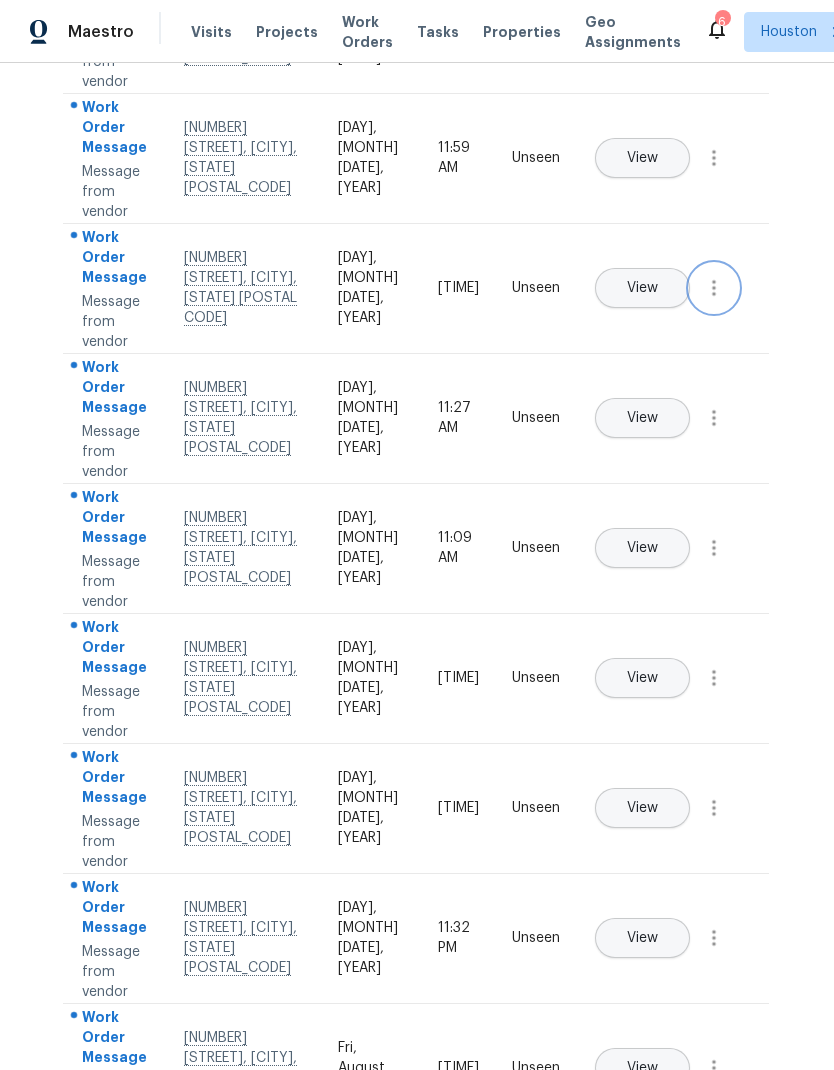 click 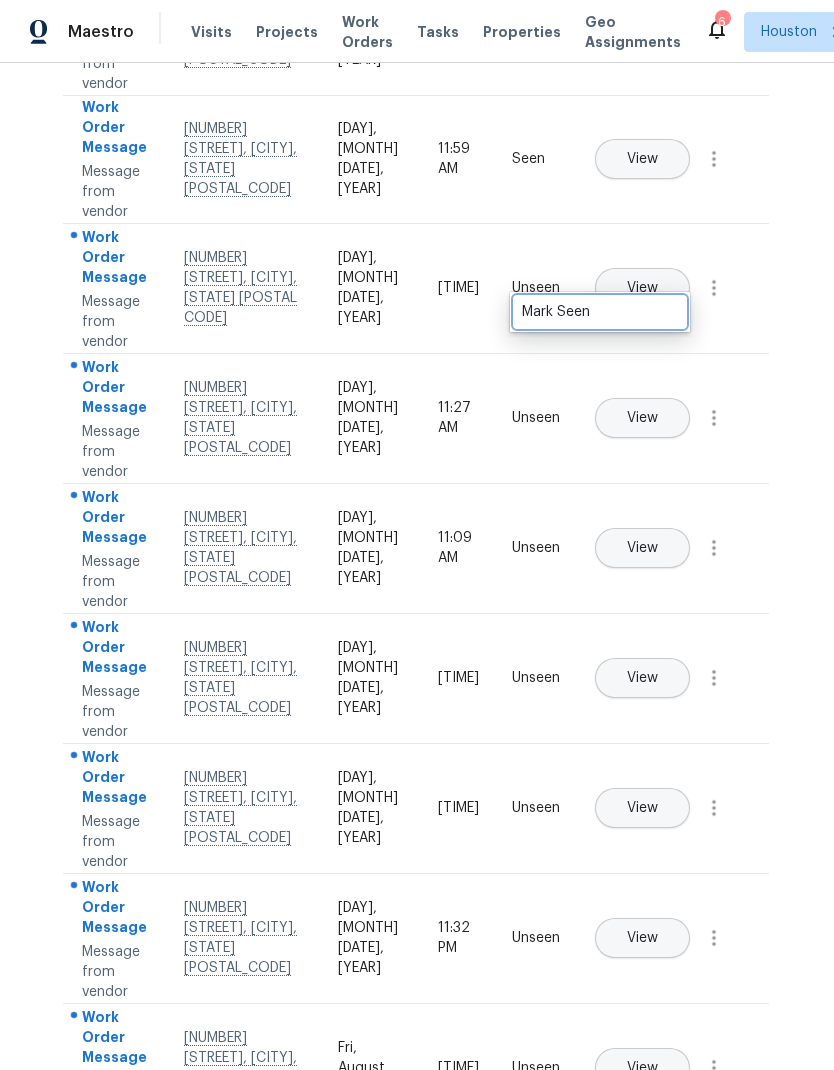 click on "Mark Seen" at bounding box center [600, 312] 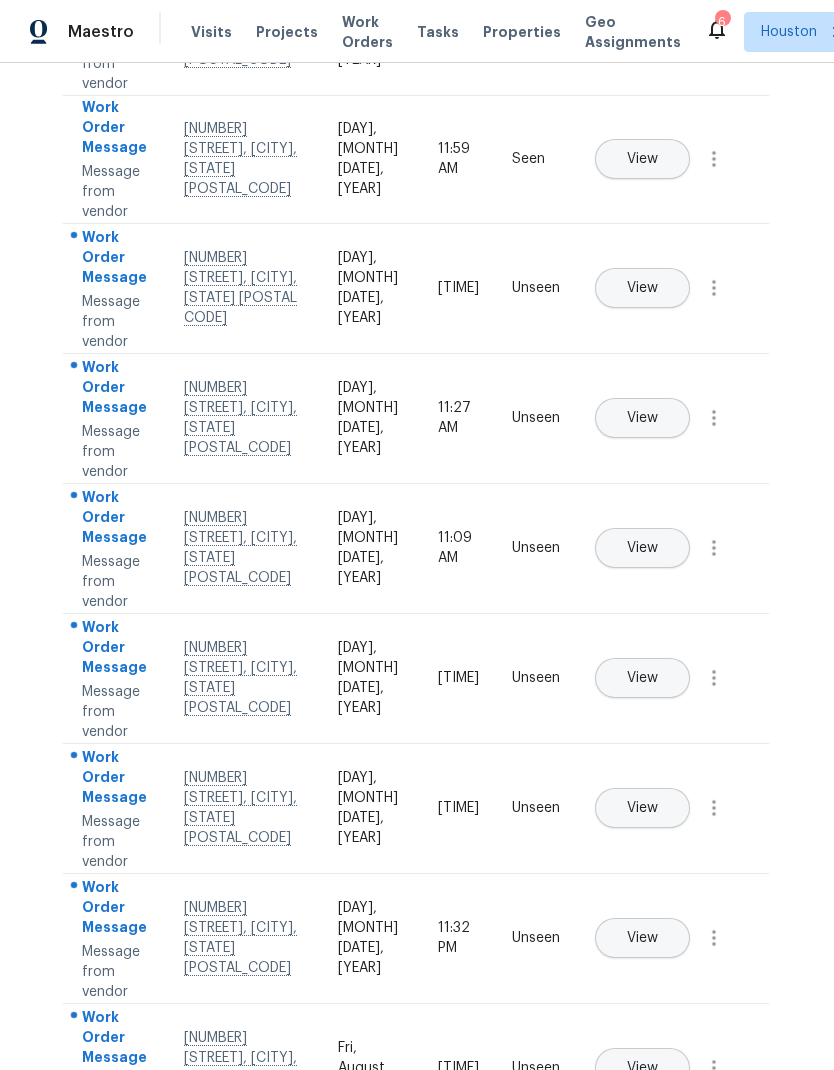 scroll, scrollTop: 419, scrollLeft: 1, axis: both 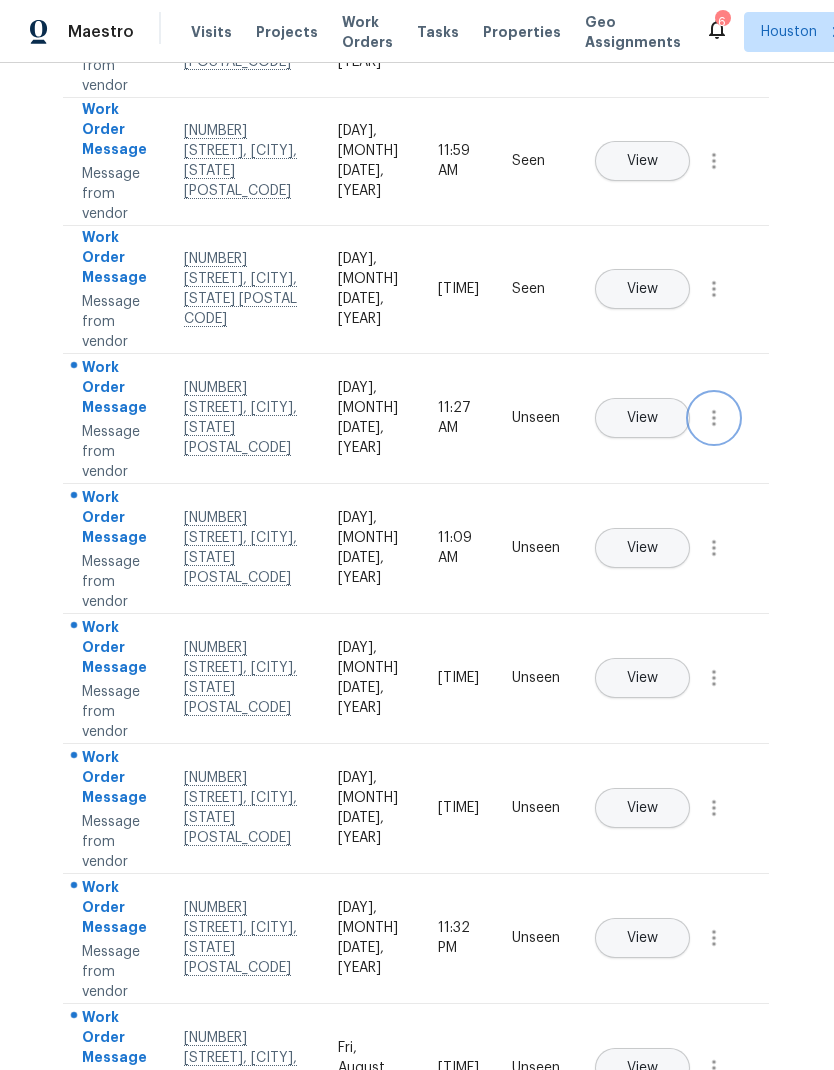 click 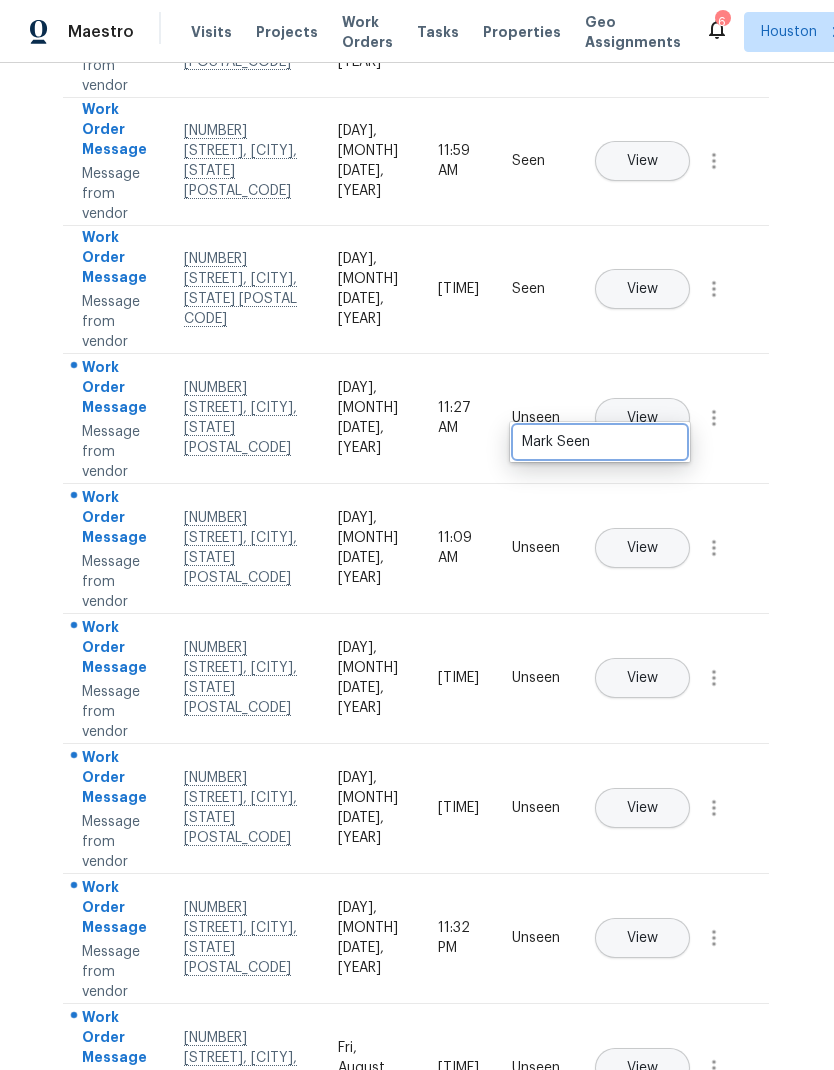 click on "Mark Seen" at bounding box center [600, 442] 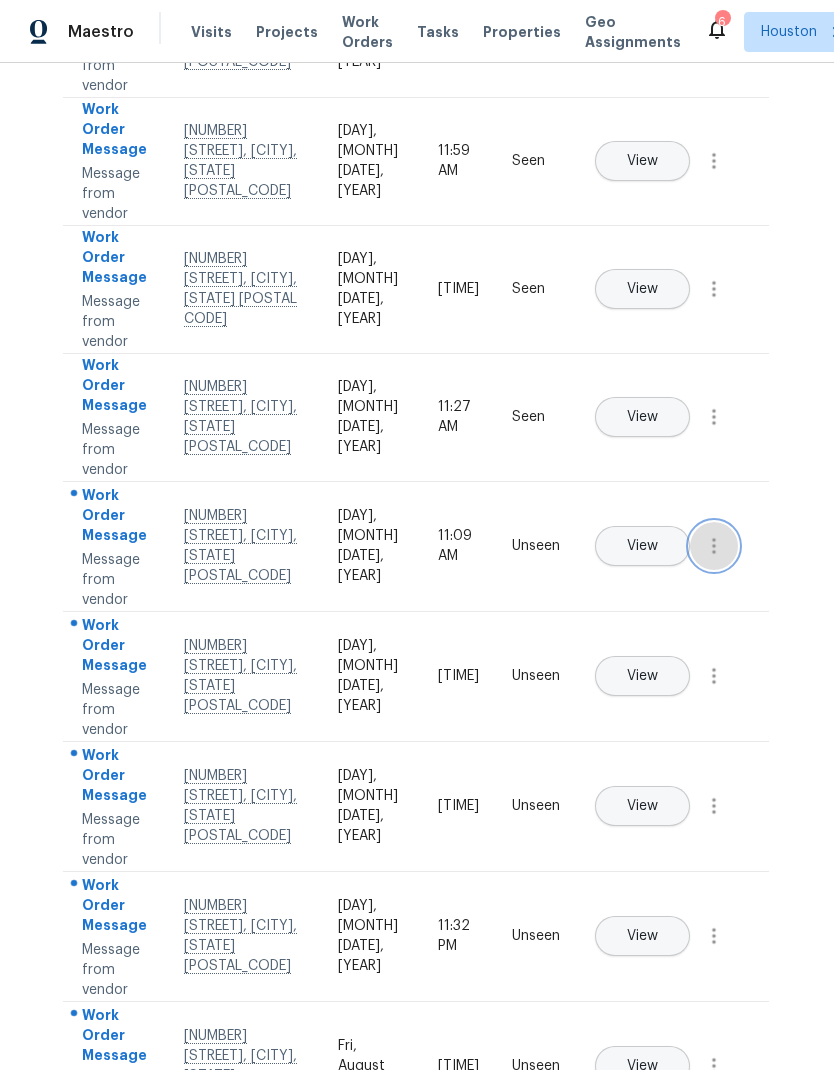 click 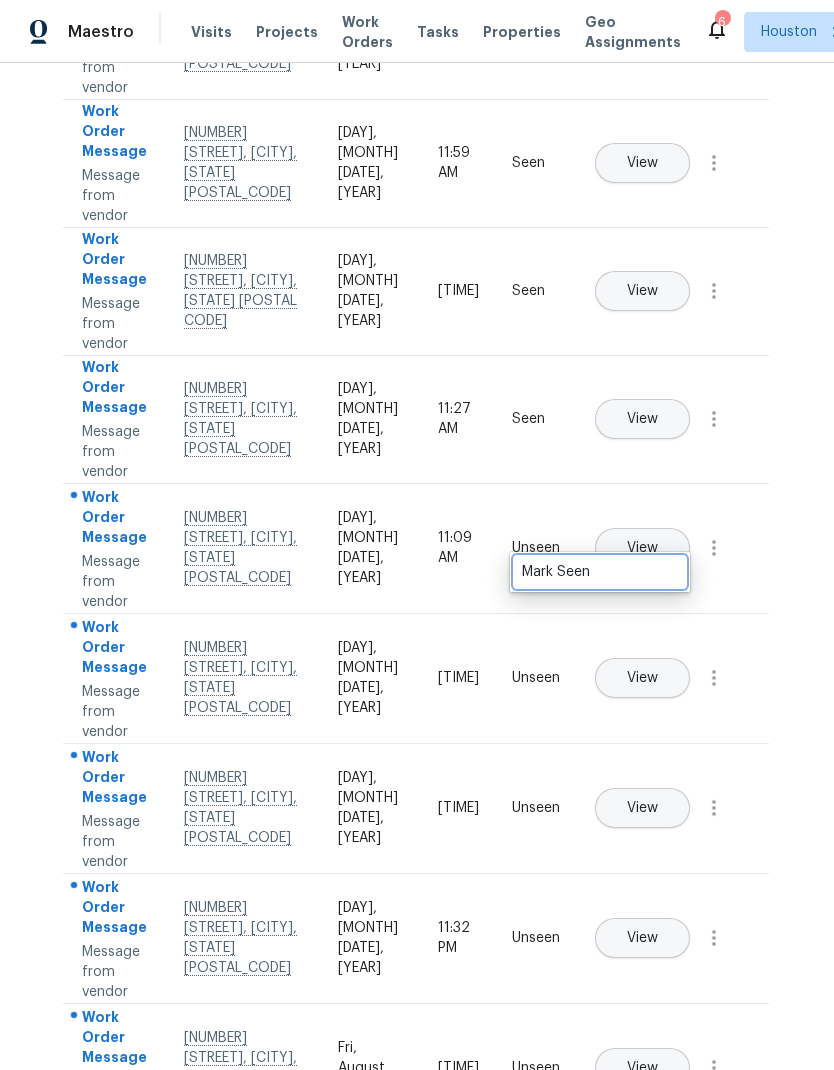 click on "Mark Seen" at bounding box center [600, 572] 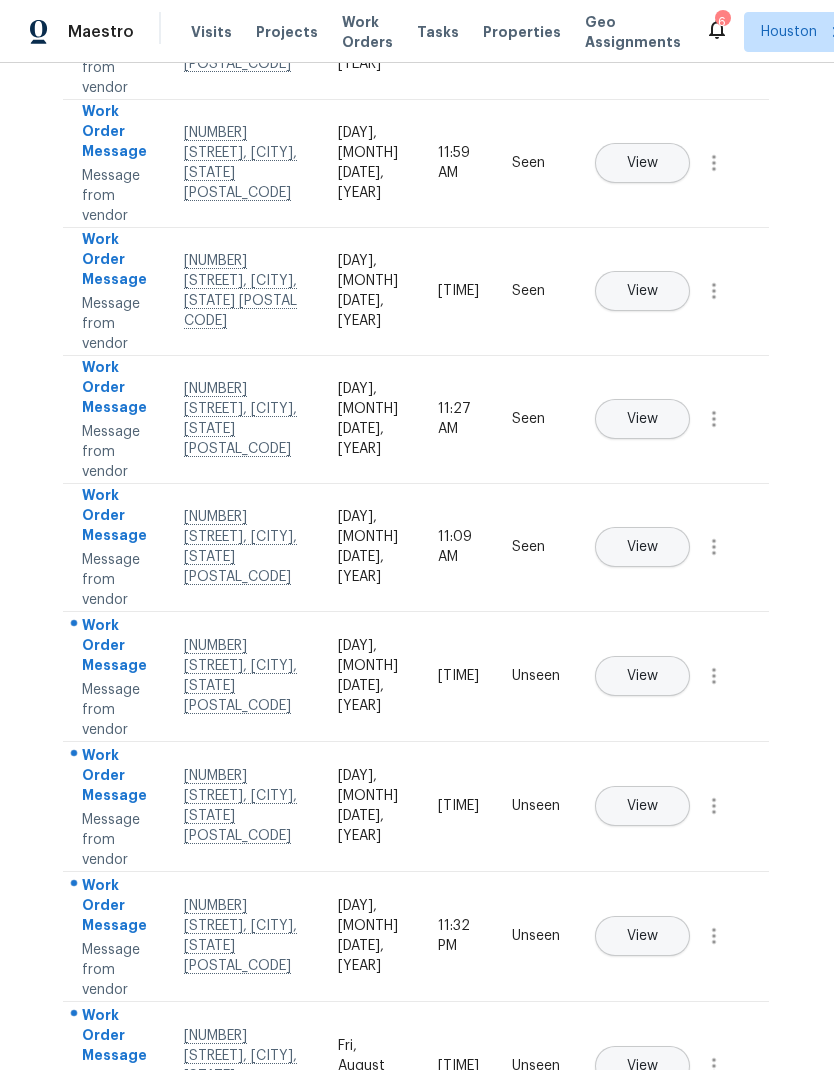scroll, scrollTop: 415, scrollLeft: 1, axis: both 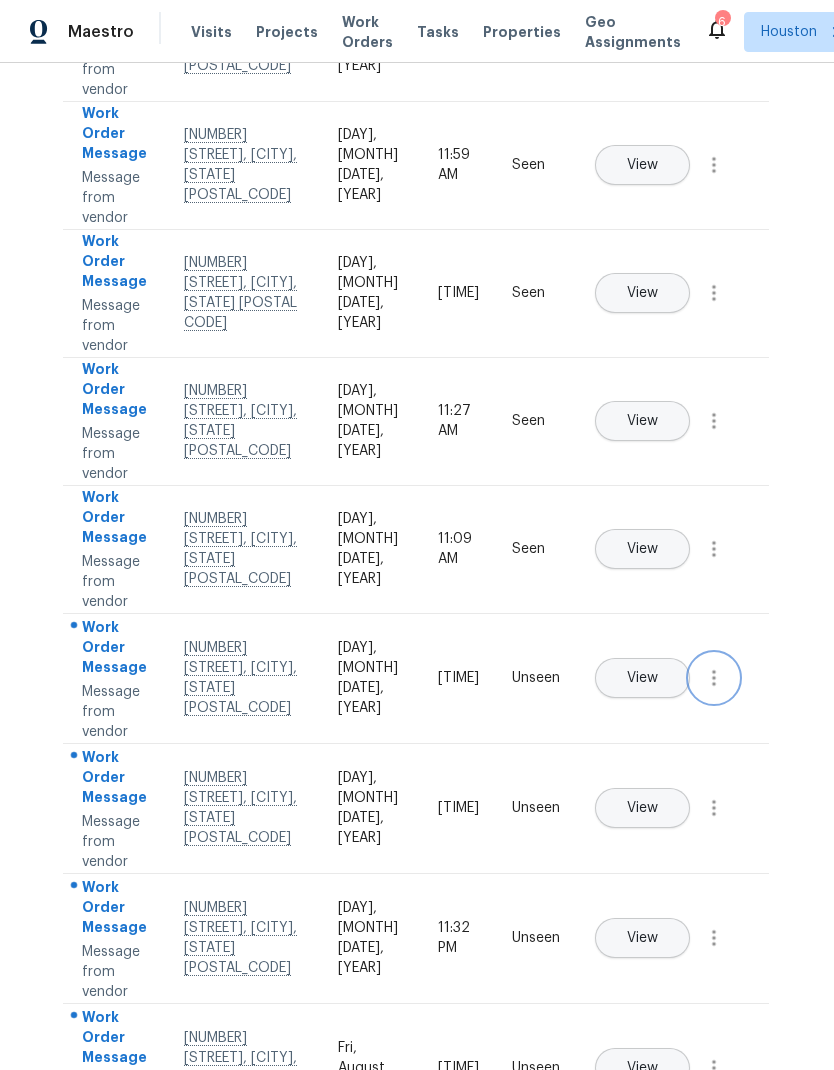 click 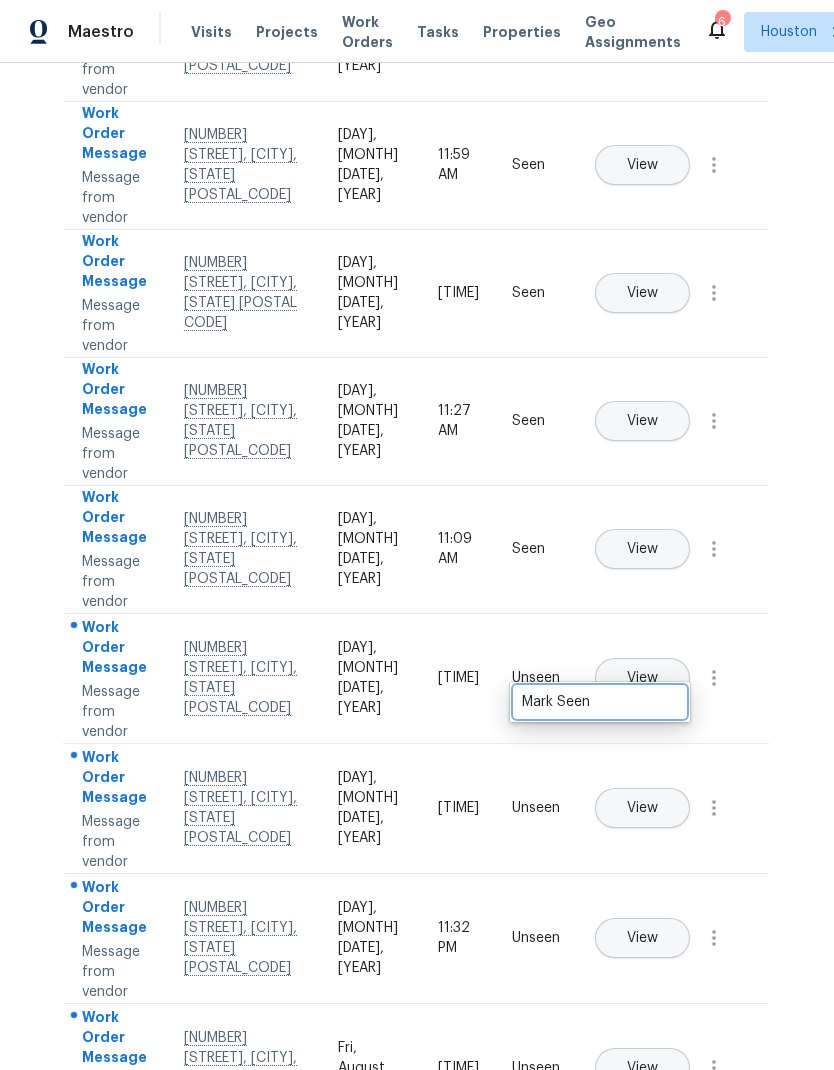 click on "Mark Seen" at bounding box center [600, 702] 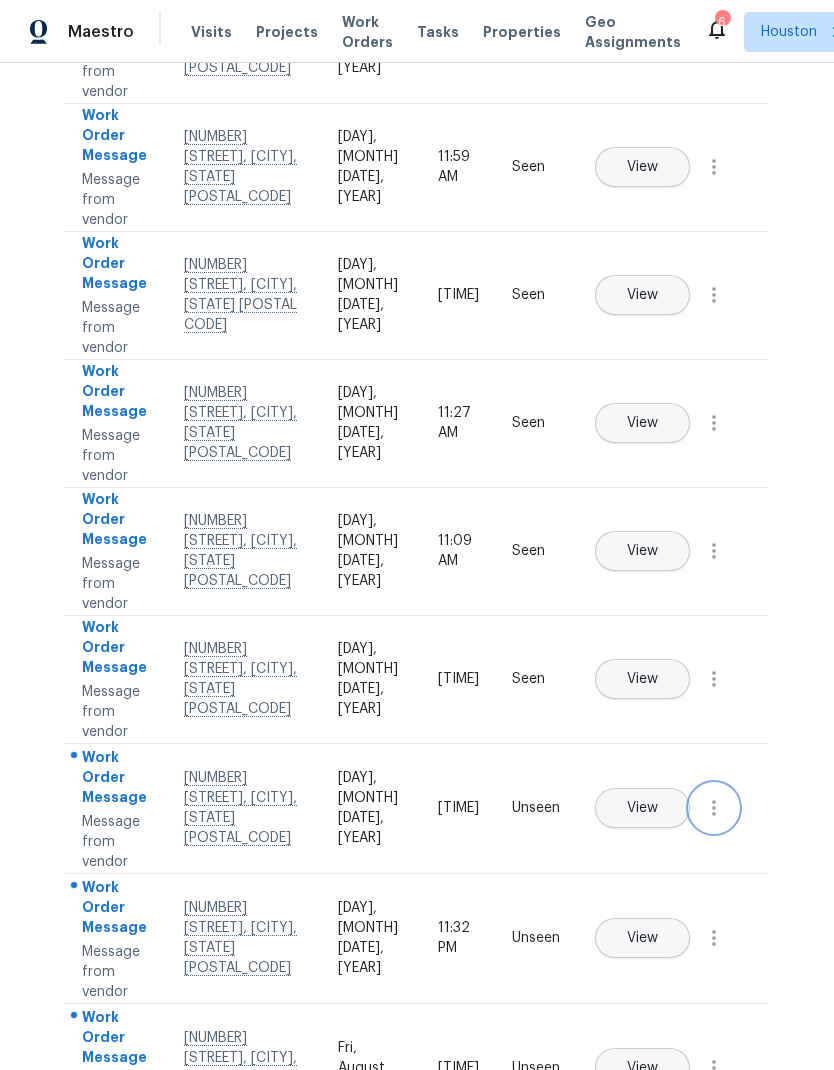 click 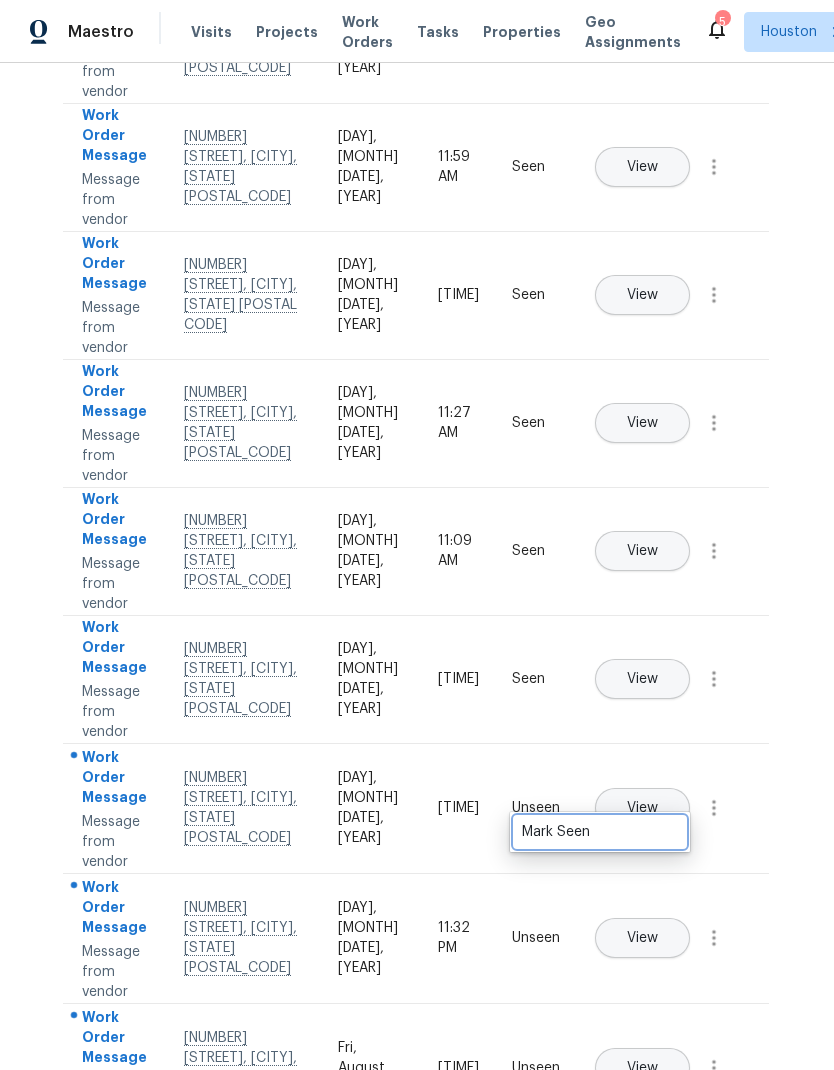 click on "Mark Seen" at bounding box center [600, 832] 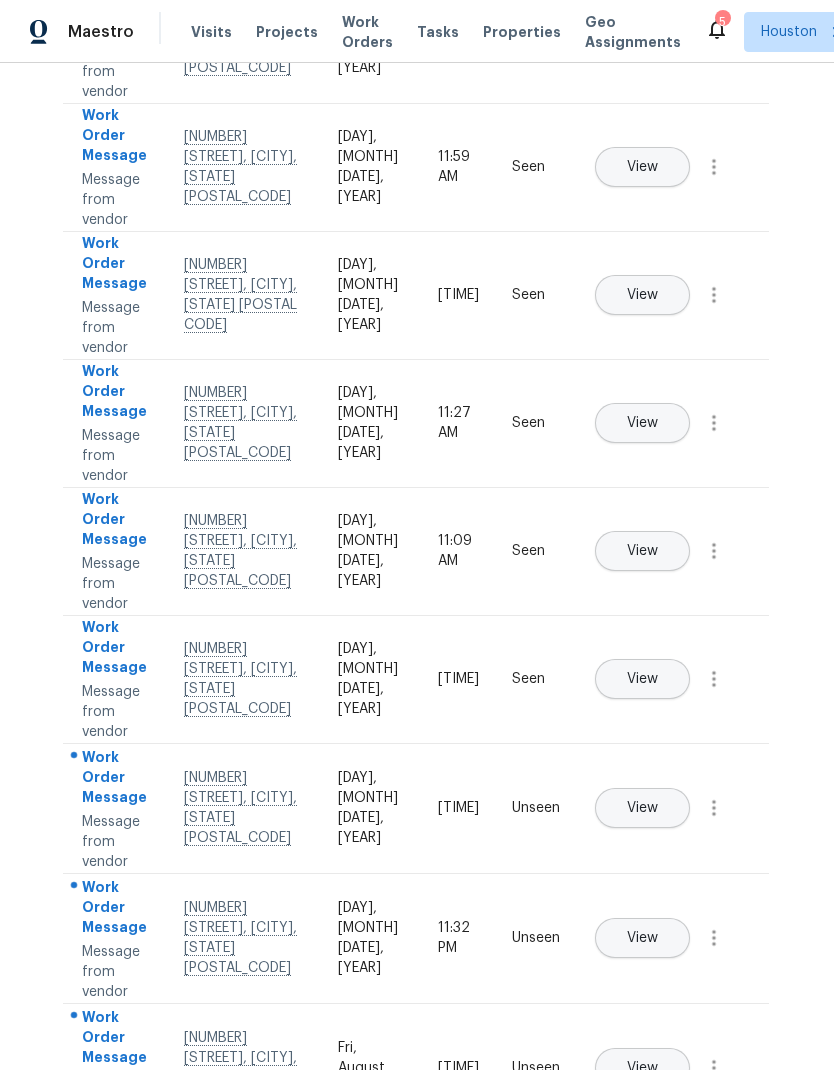 scroll, scrollTop: 411, scrollLeft: 1, axis: both 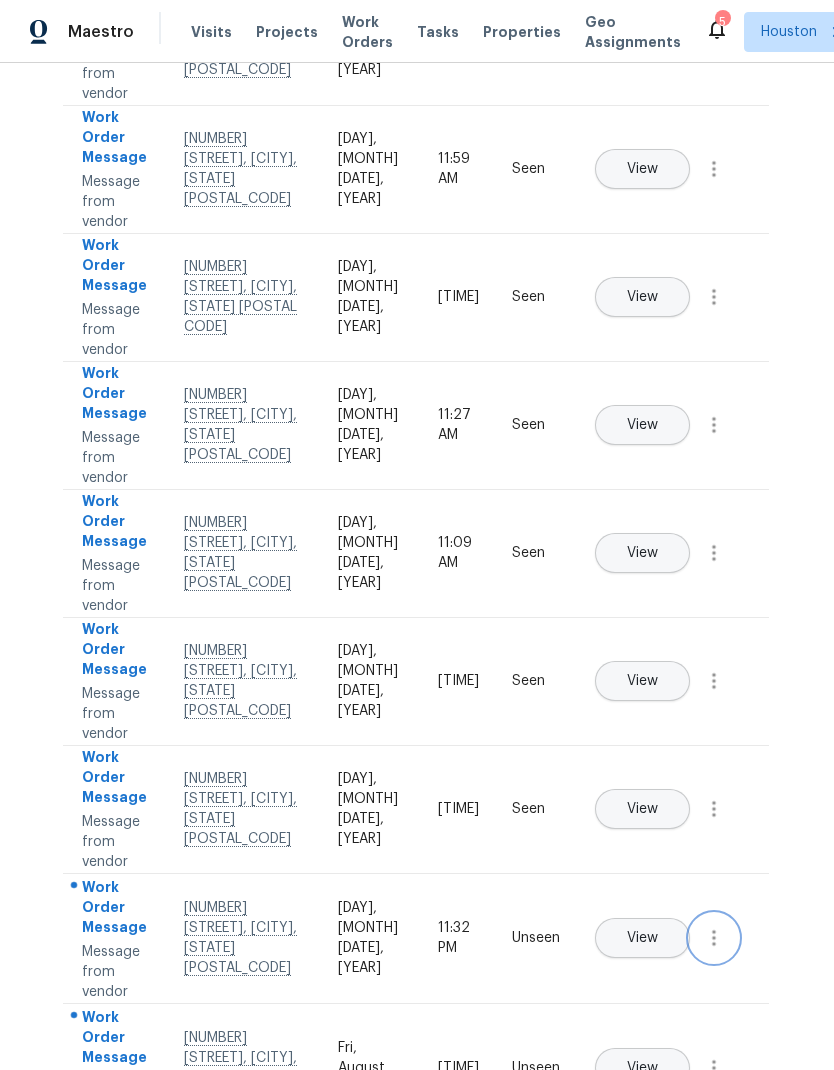 click 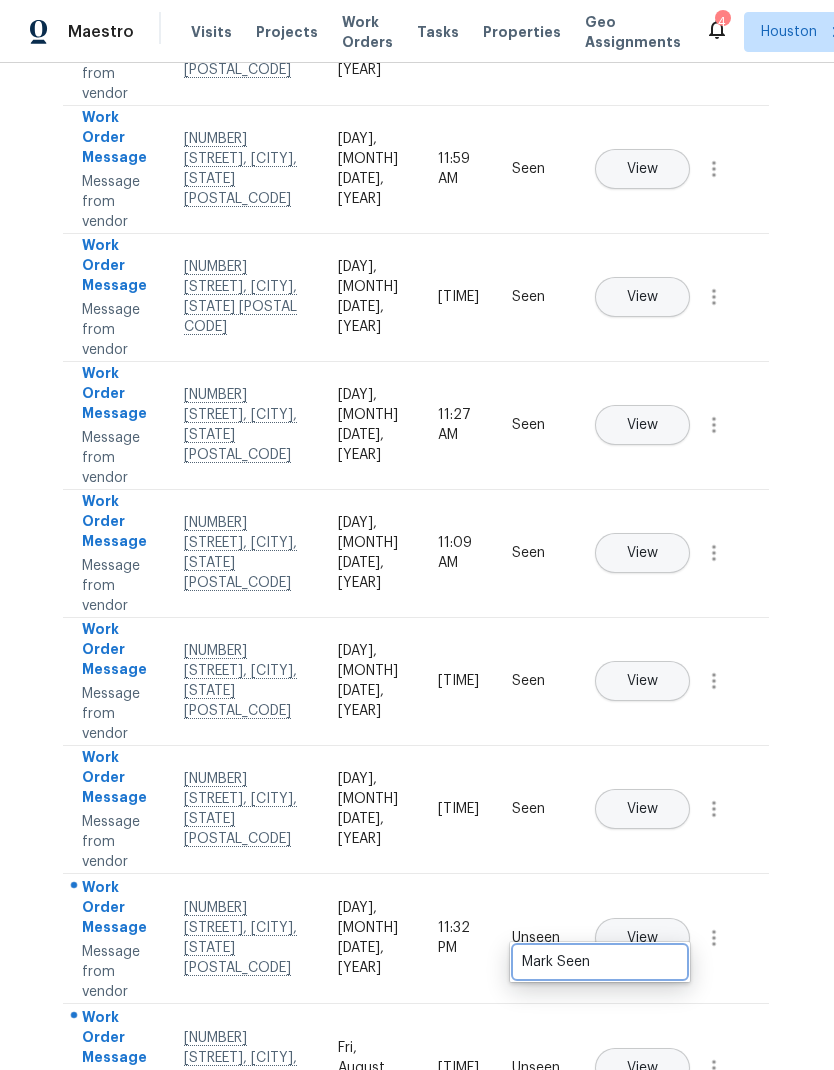 click on "Mark Seen" at bounding box center (600, 962) 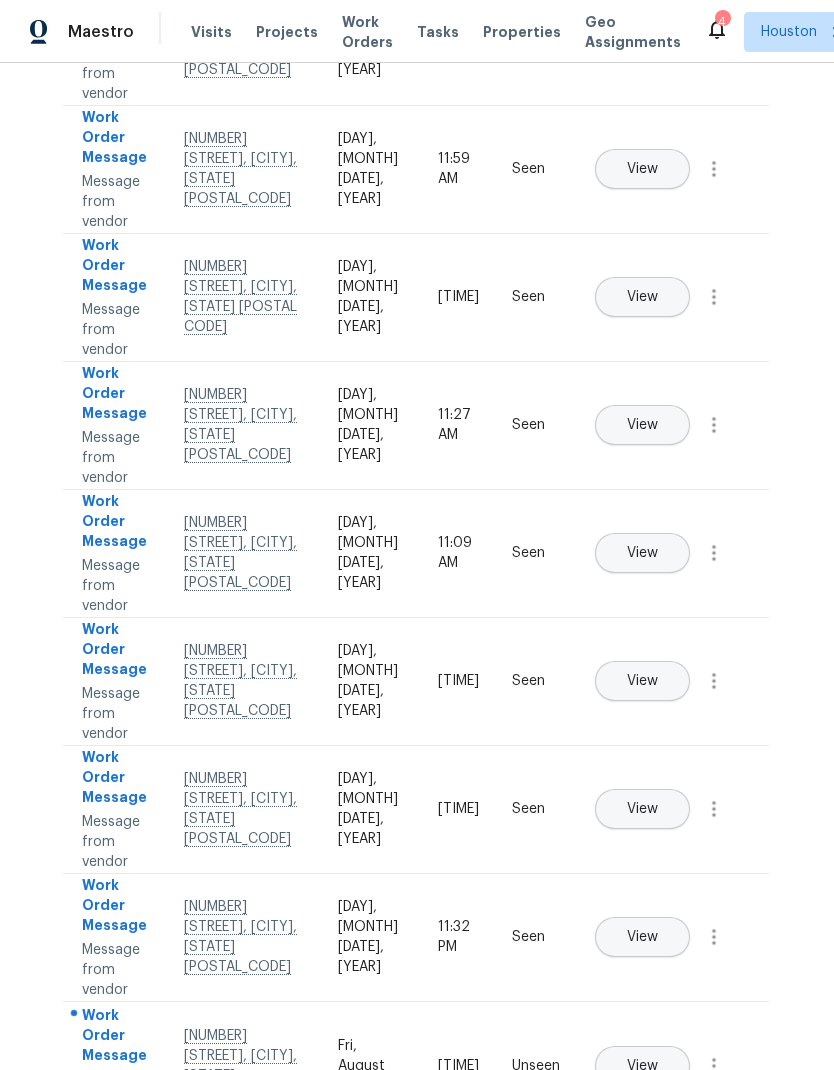scroll, scrollTop: 409, scrollLeft: 1, axis: both 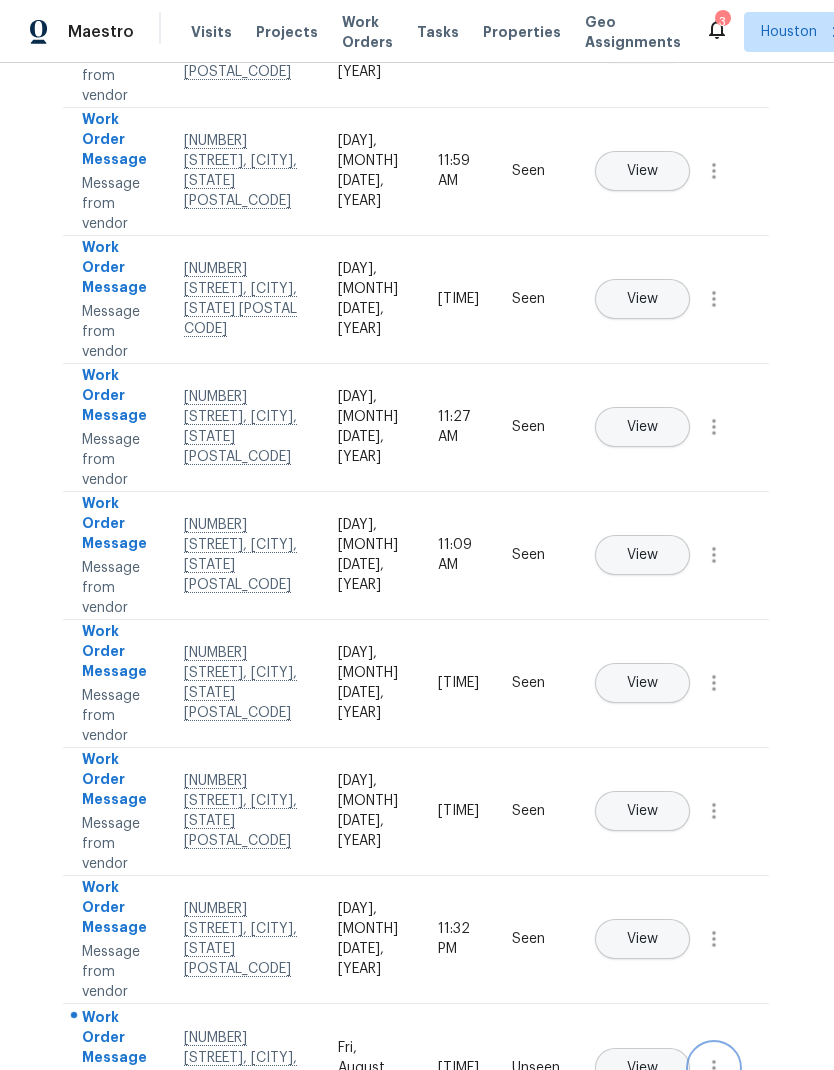 click 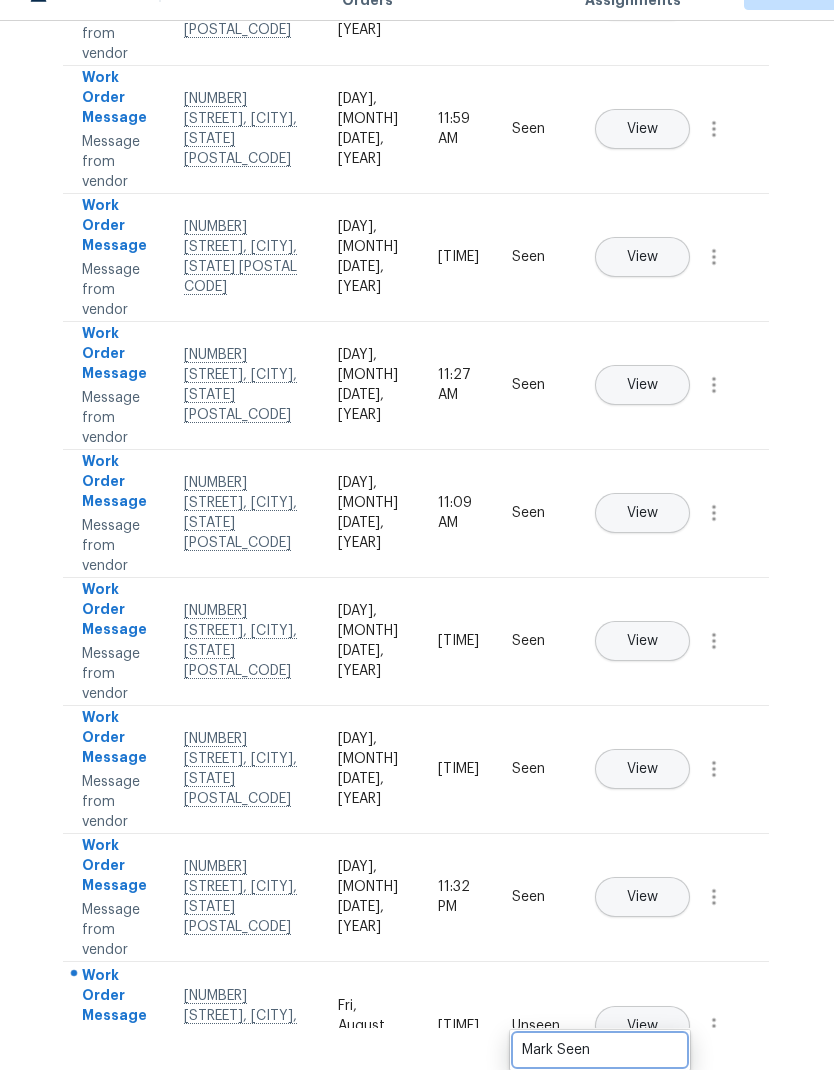 click on "Mark Seen" at bounding box center (600, 1050) 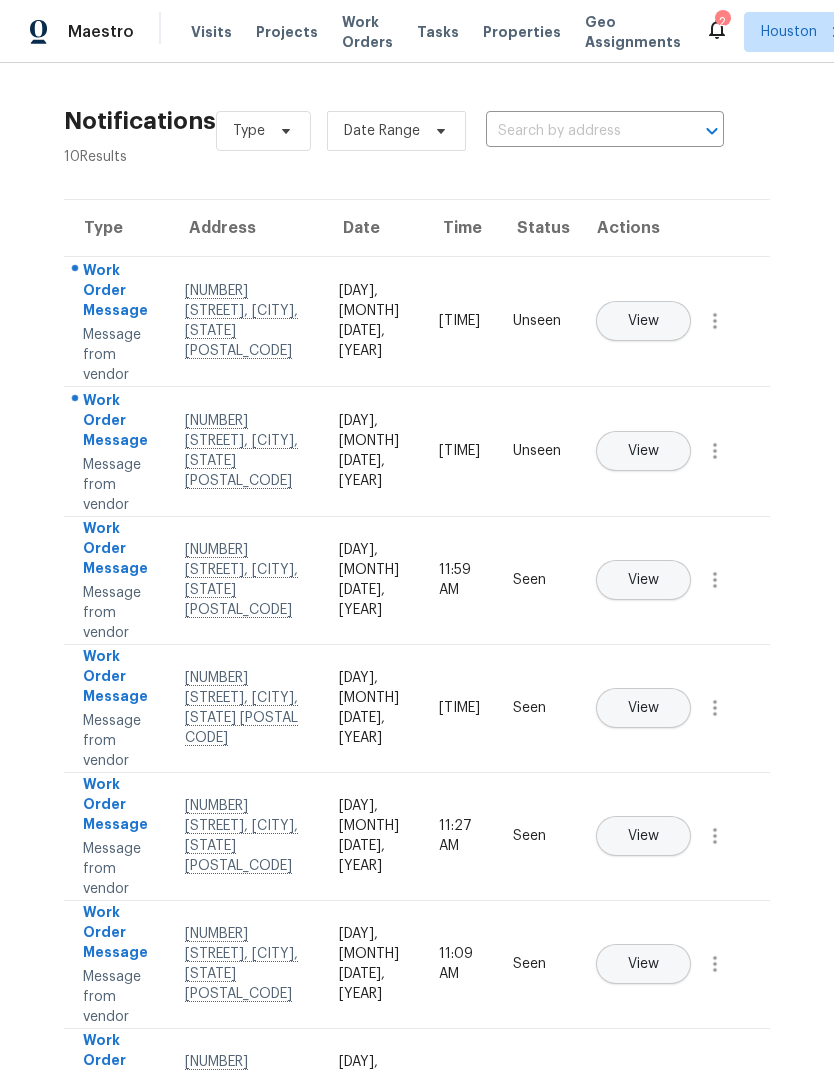 scroll, scrollTop: 0, scrollLeft: 0, axis: both 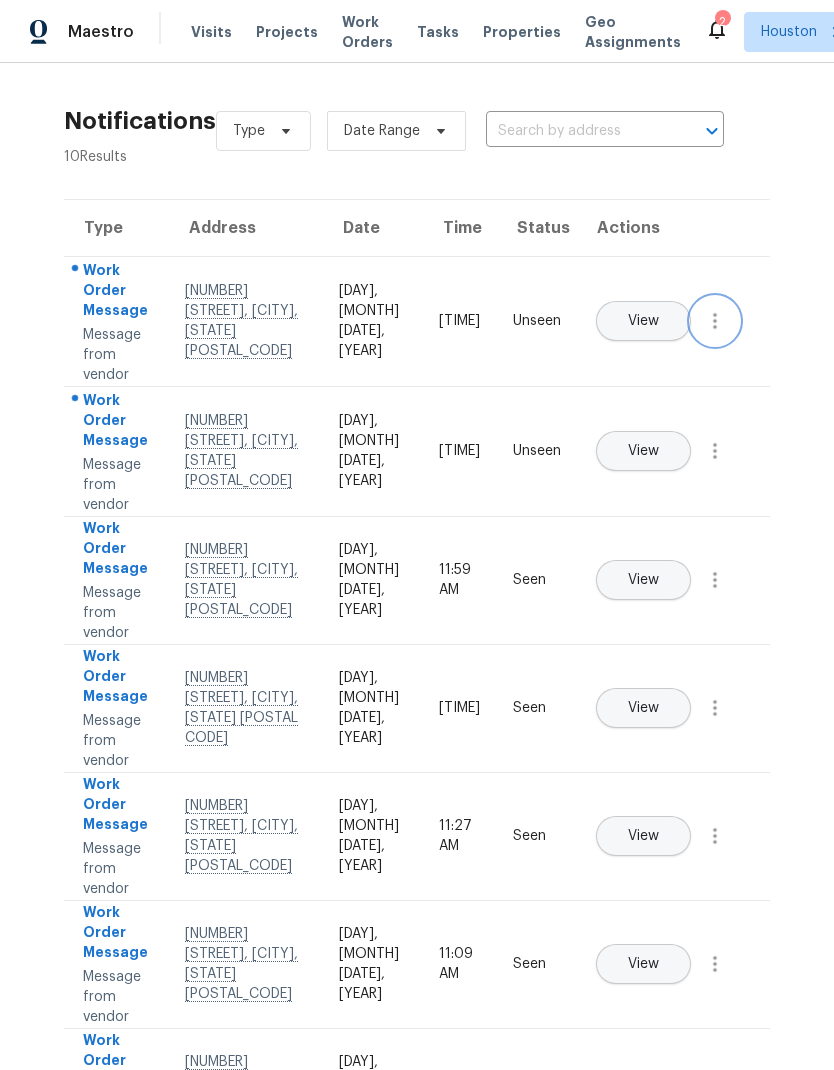 click 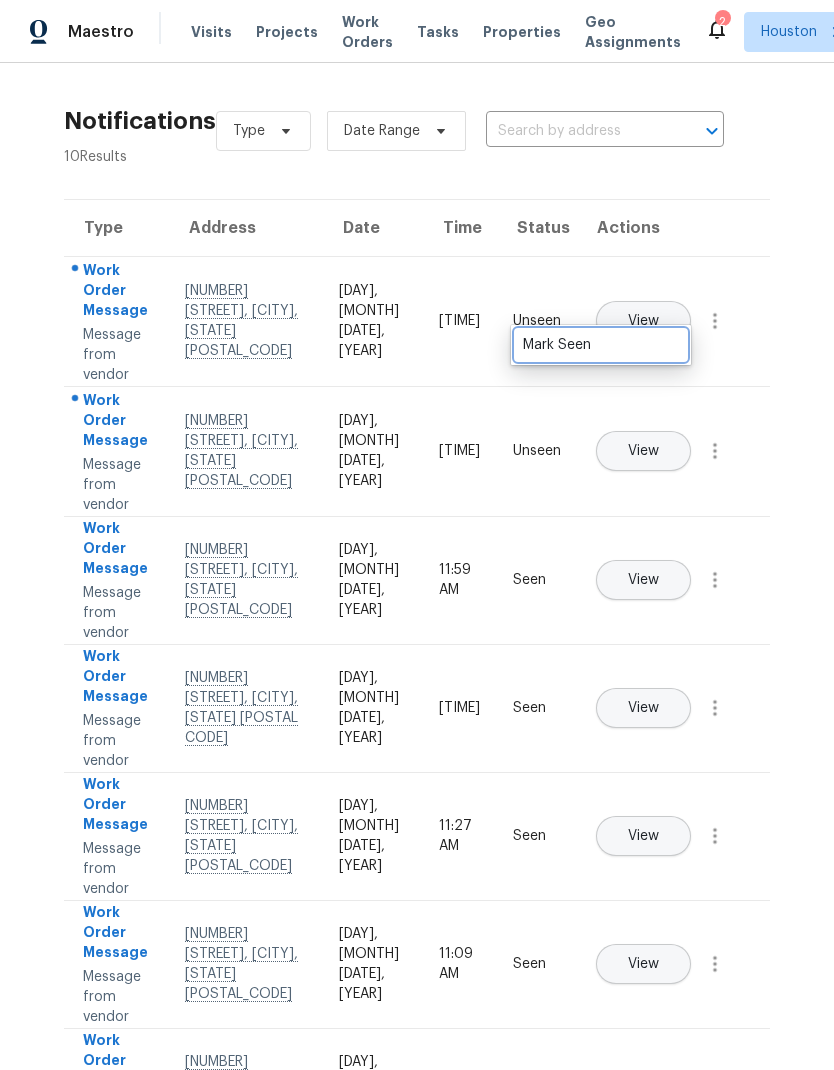 click on "Mark Seen" at bounding box center [601, 345] 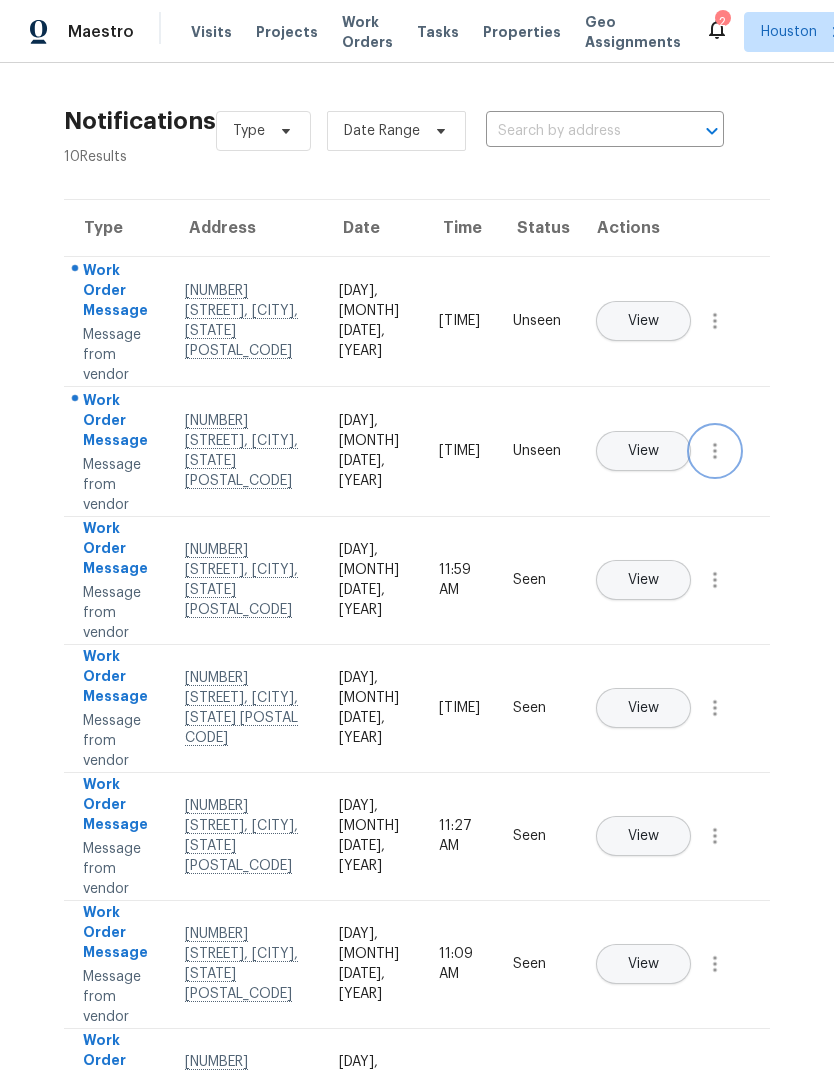 click 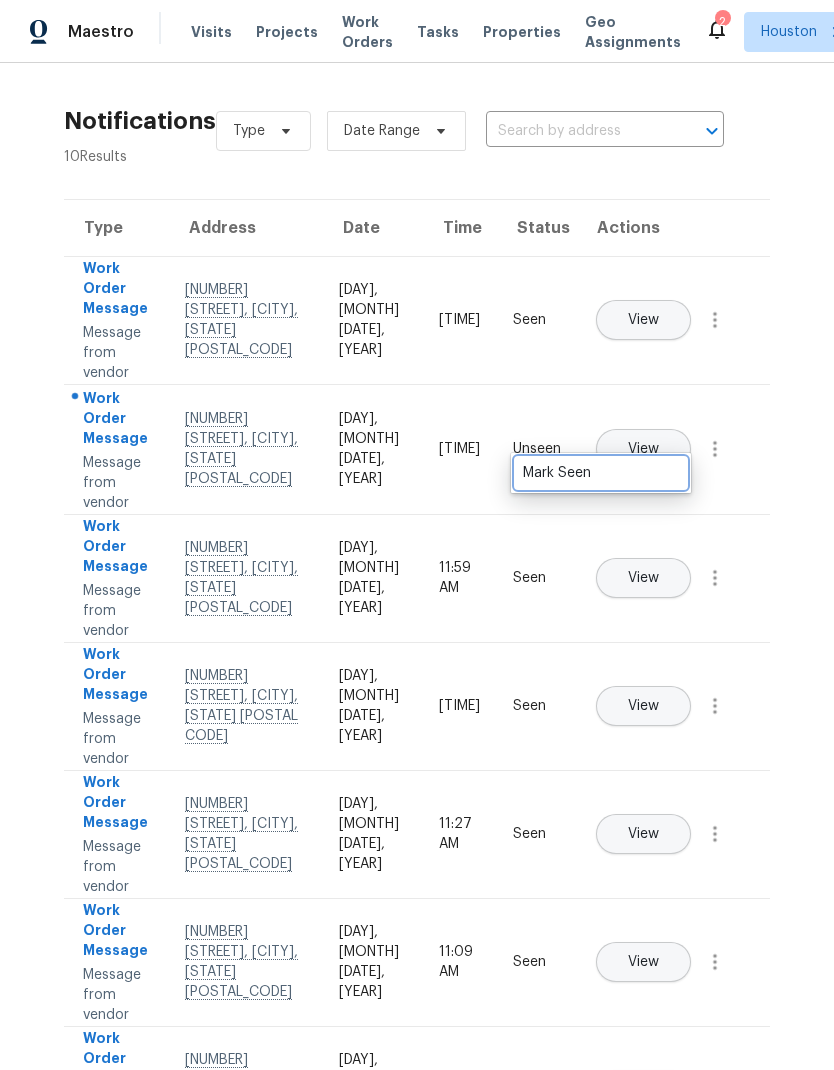 click on "Mark Seen" at bounding box center (601, 473) 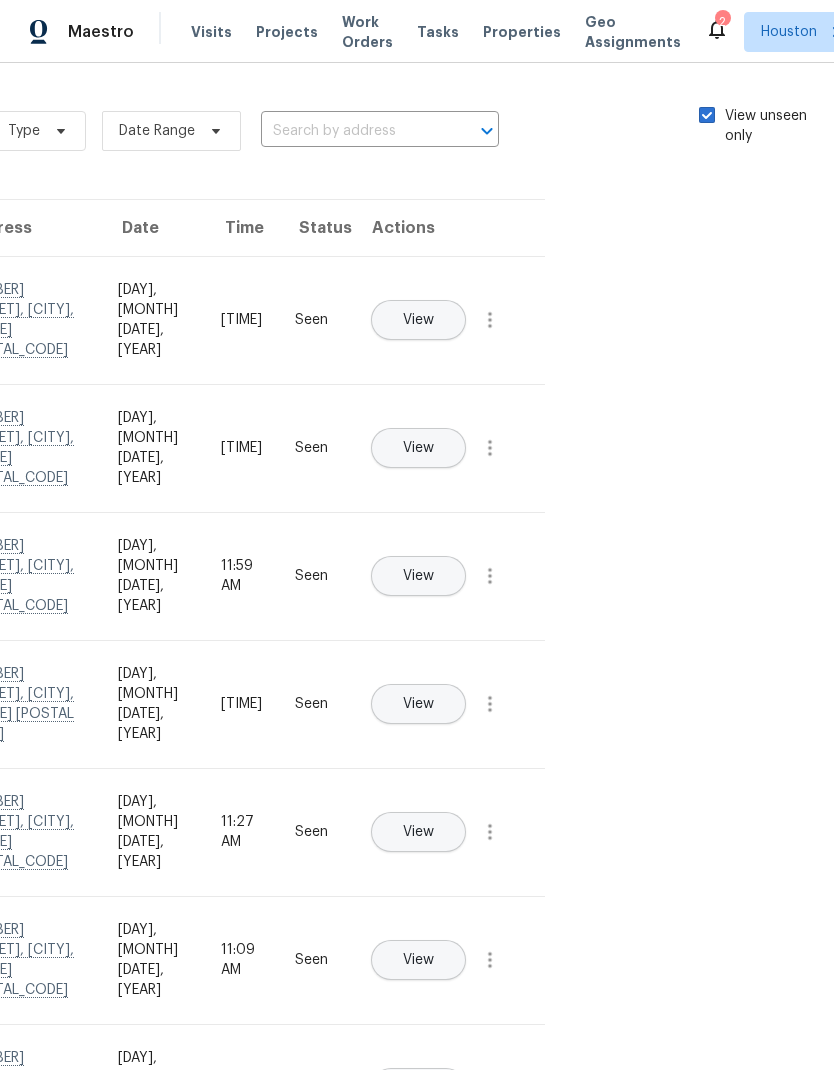 scroll, scrollTop: 0, scrollLeft: 225, axis: horizontal 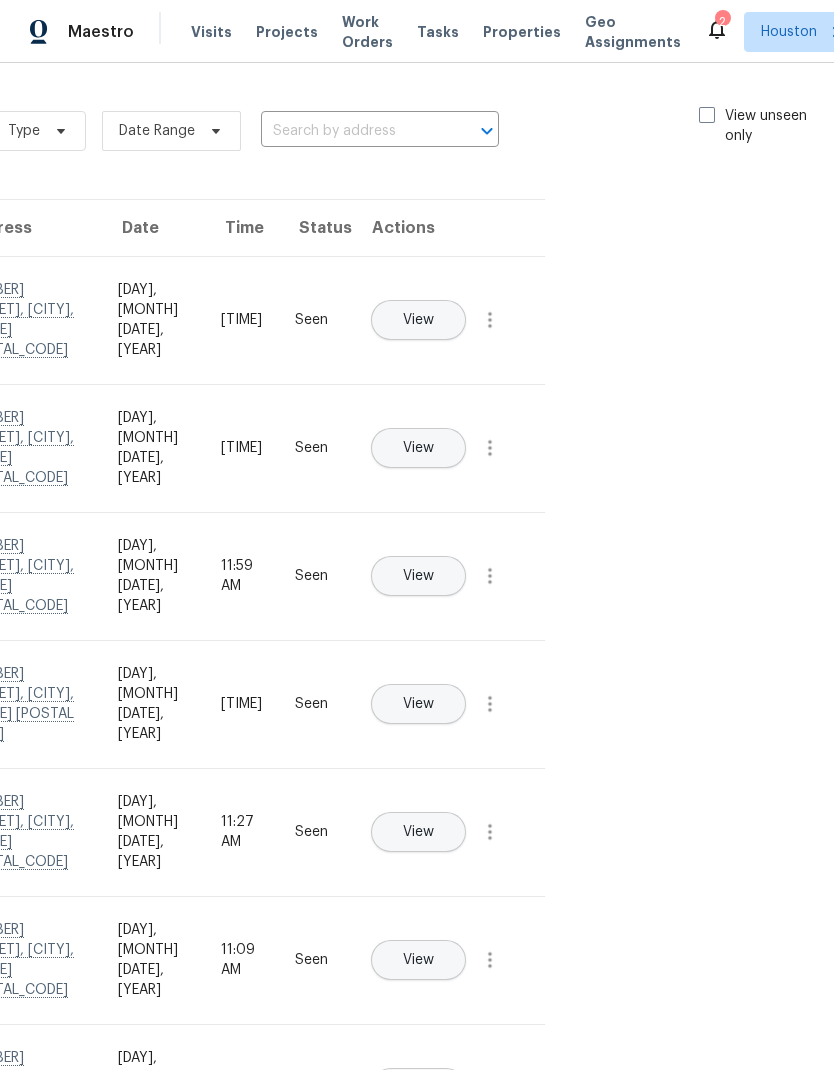 click at bounding box center (707, 115) 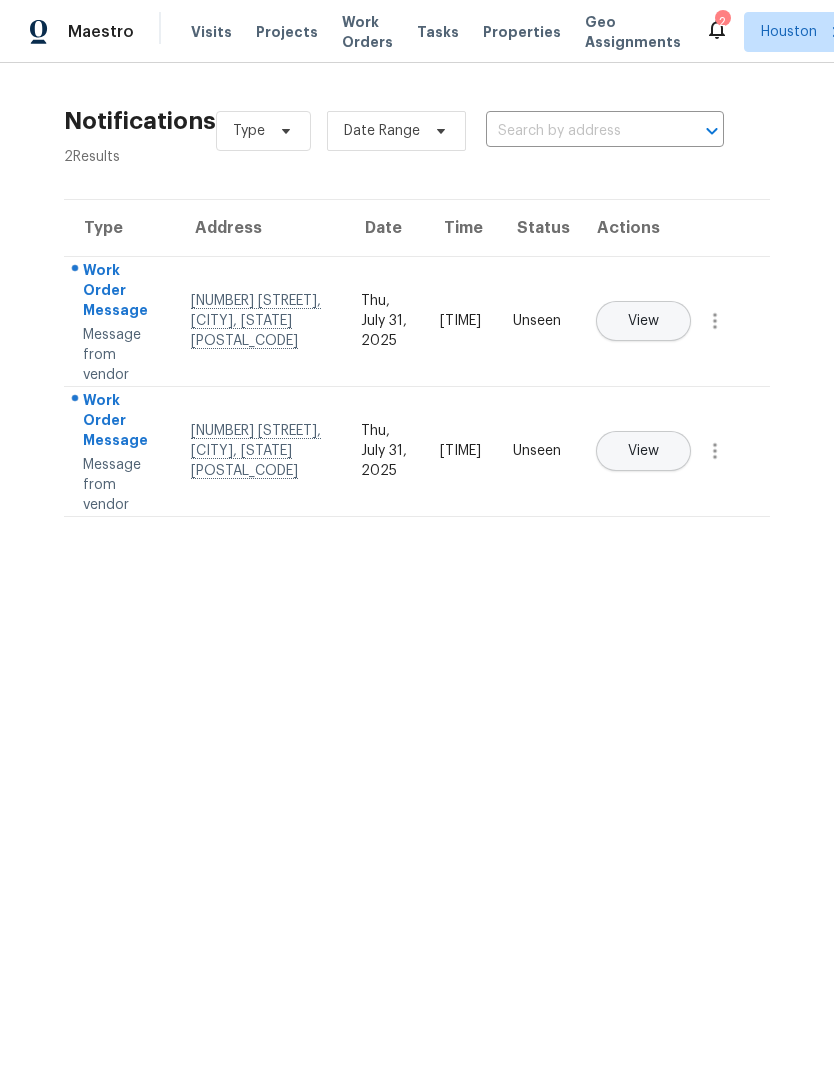 scroll, scrollTop: 0, scrollLeft: 0, axis: both 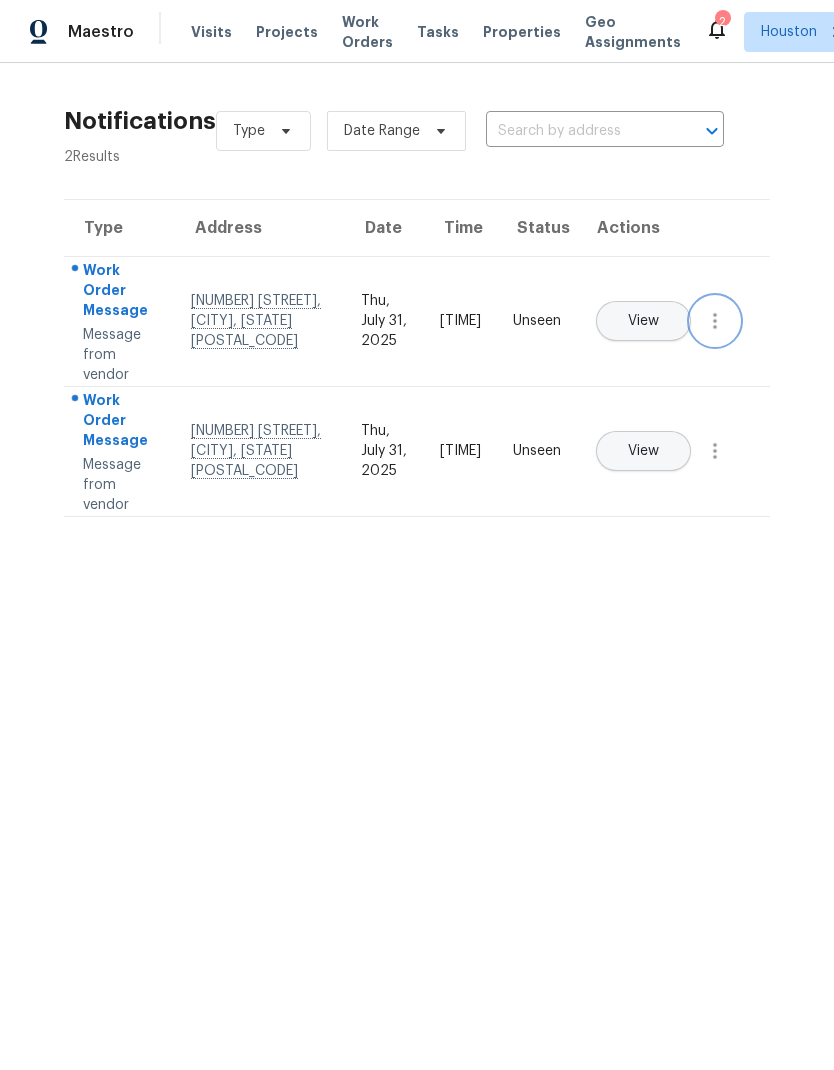 click 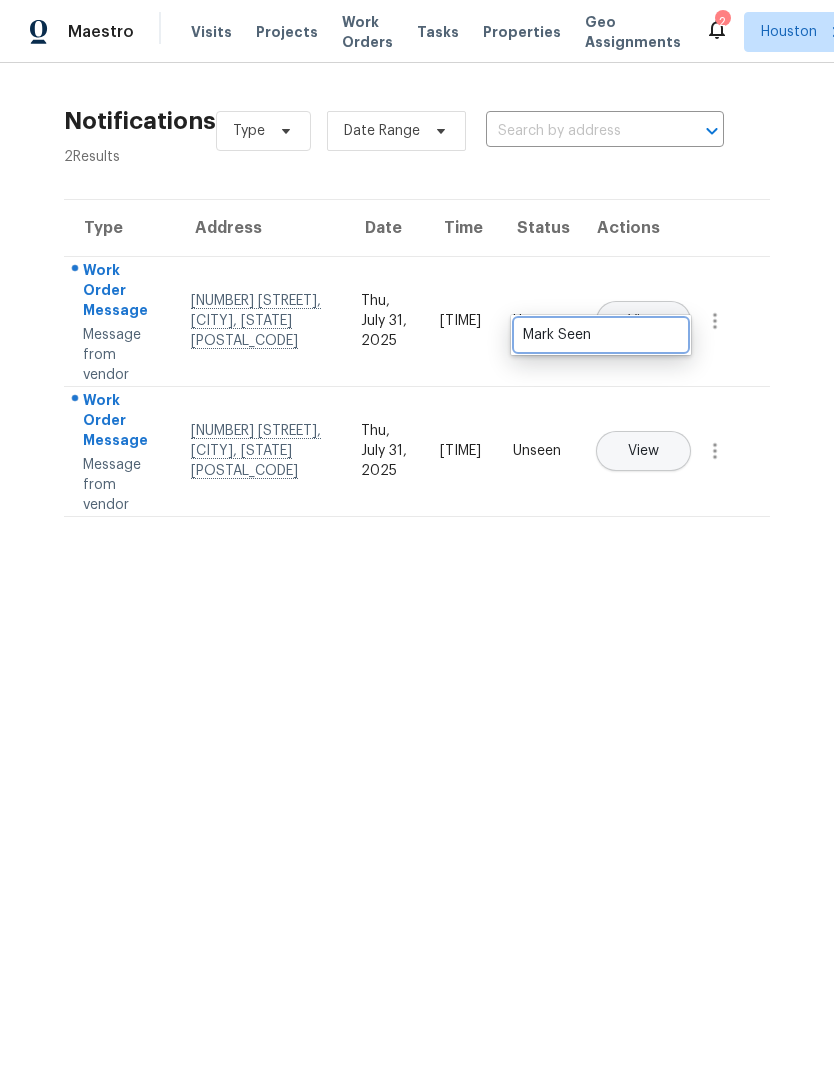 click on "Mark Seen" at bounding box center (601, 335) 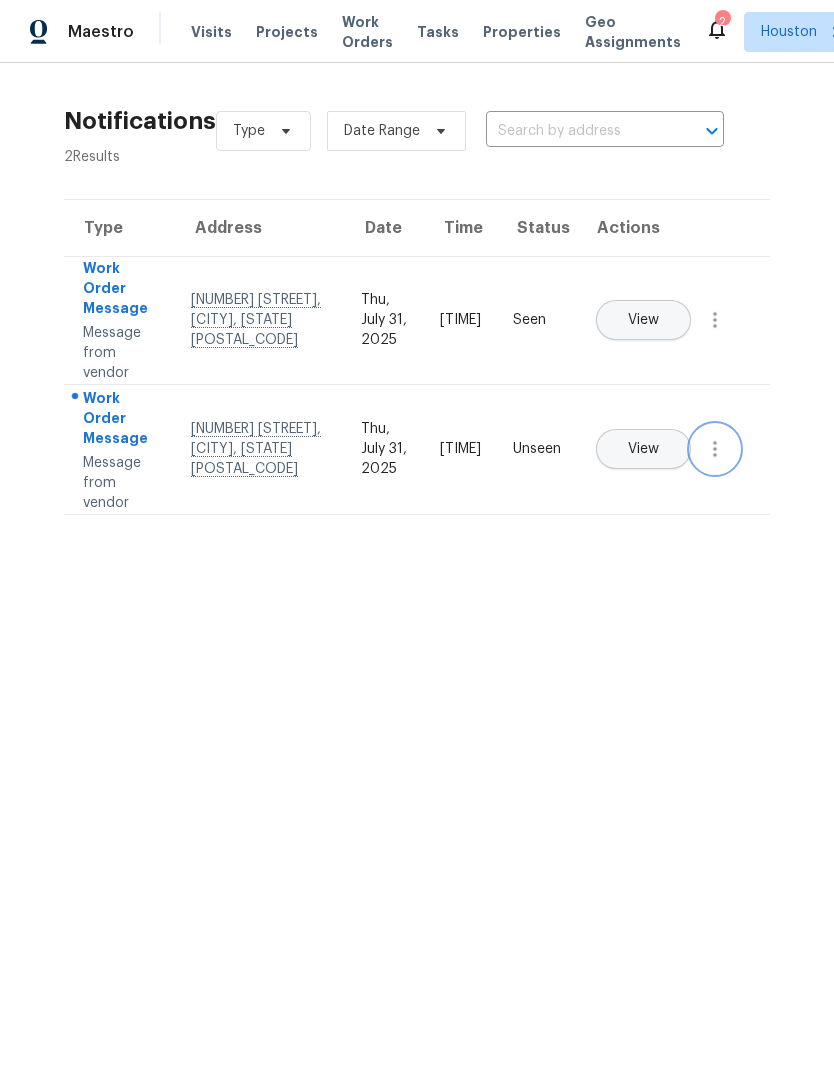 click 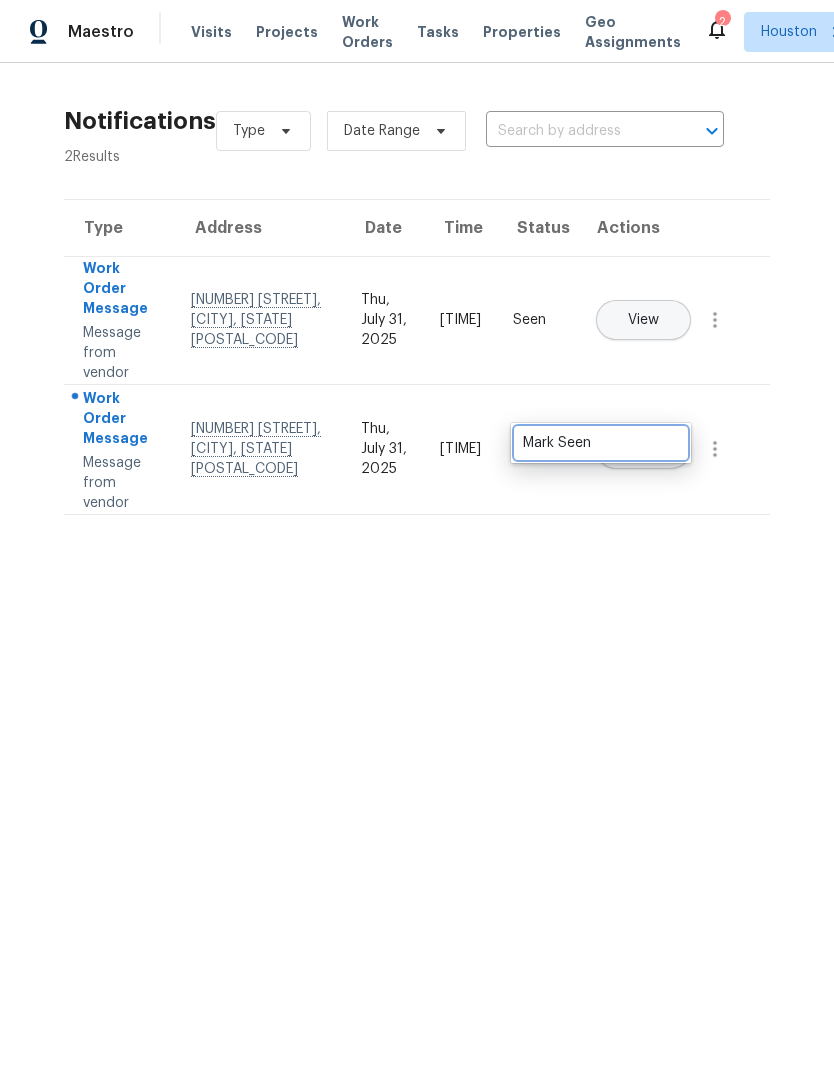 click on "Mark Seen" at bounding box center (601, 443) 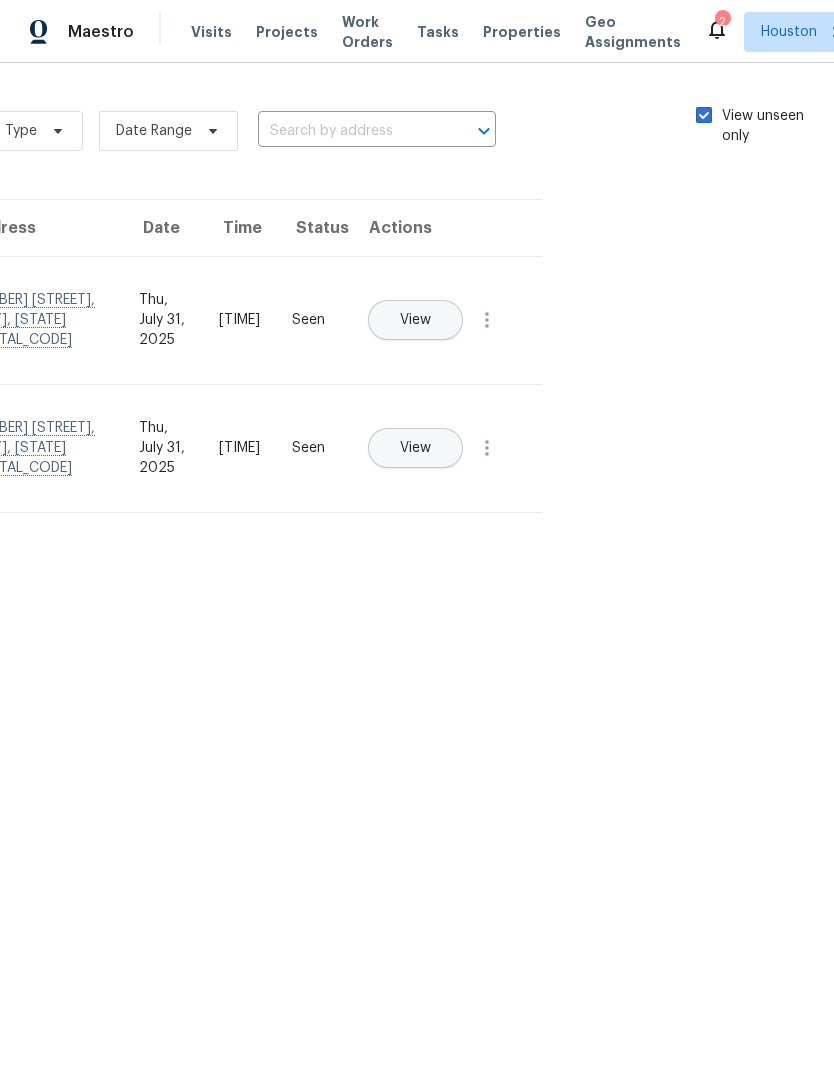 scroll, scrollTop: 0, scrollLeft: 225, axis: horizontal 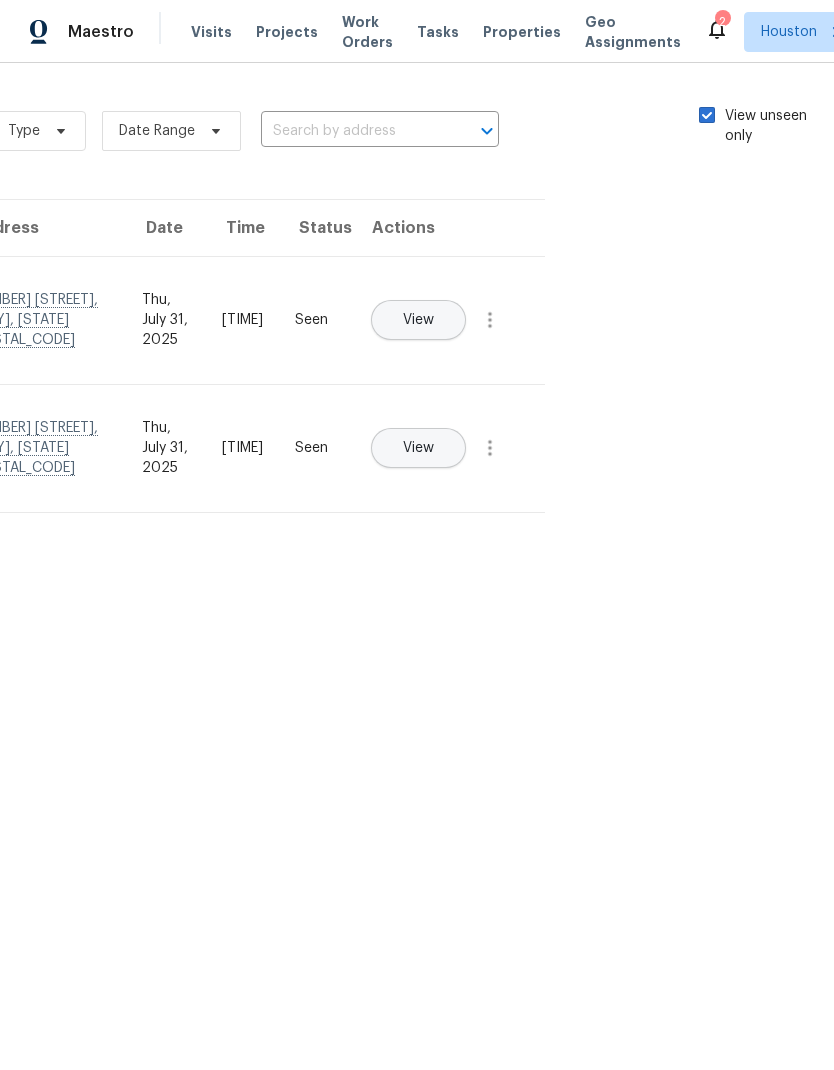 click at bounding box center (707, 115) 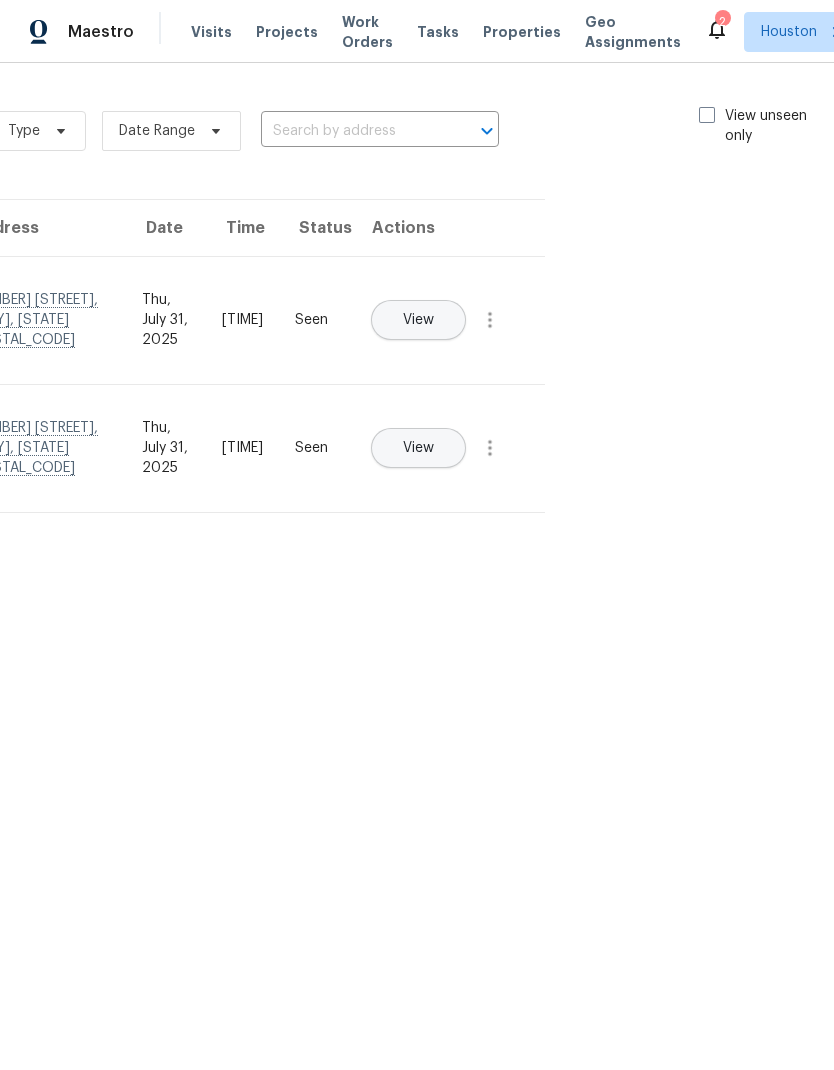 checkbox on "false" 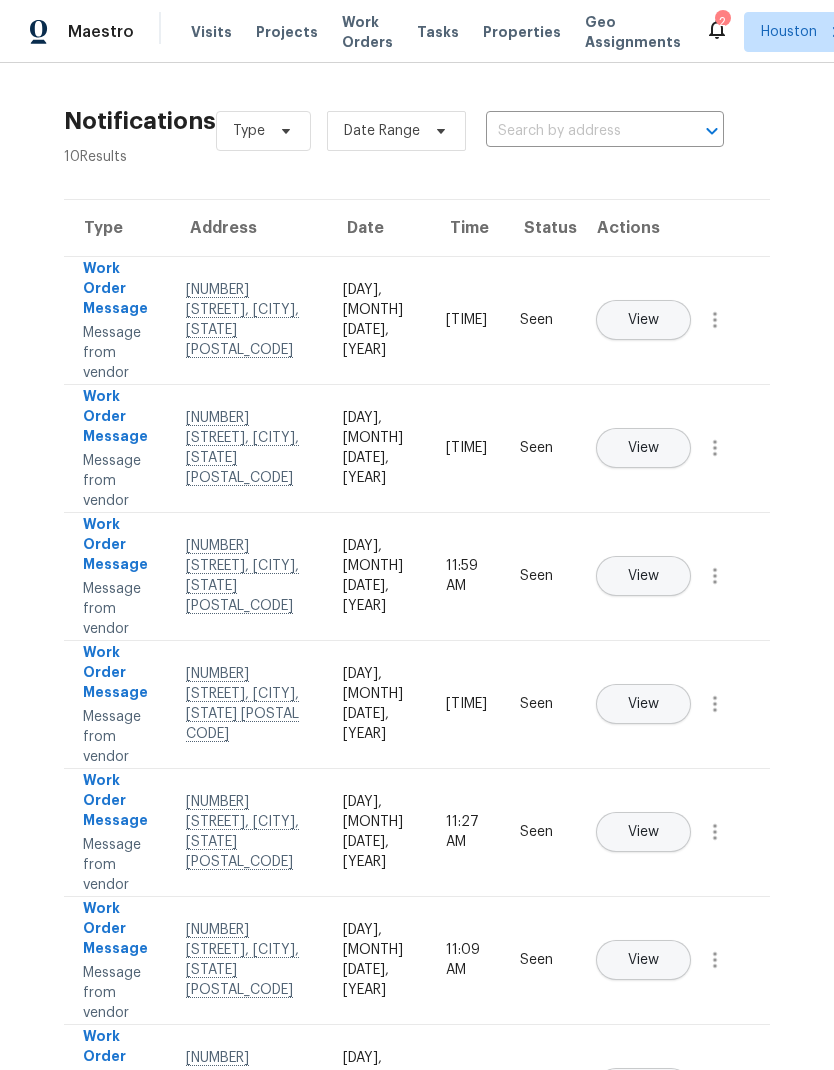 scroll, scrollTop: 0, scrollLeft: 0, axis: both 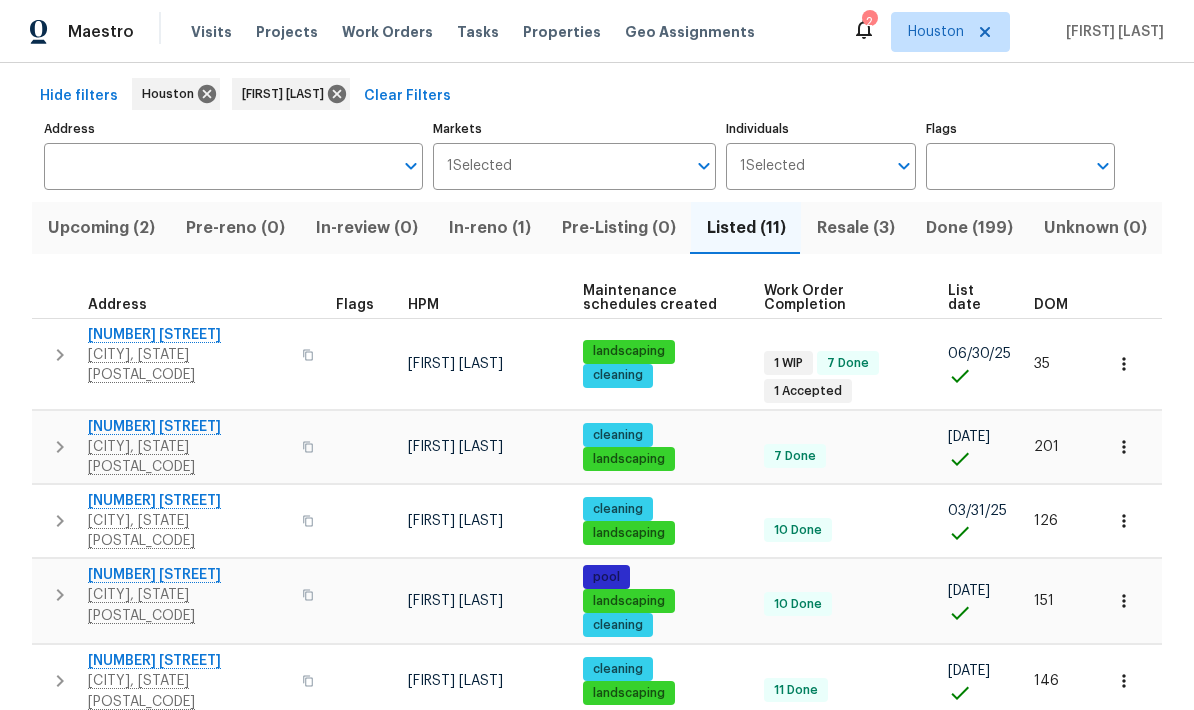 click on "Resale (3)" at bounding box center [855, 228] 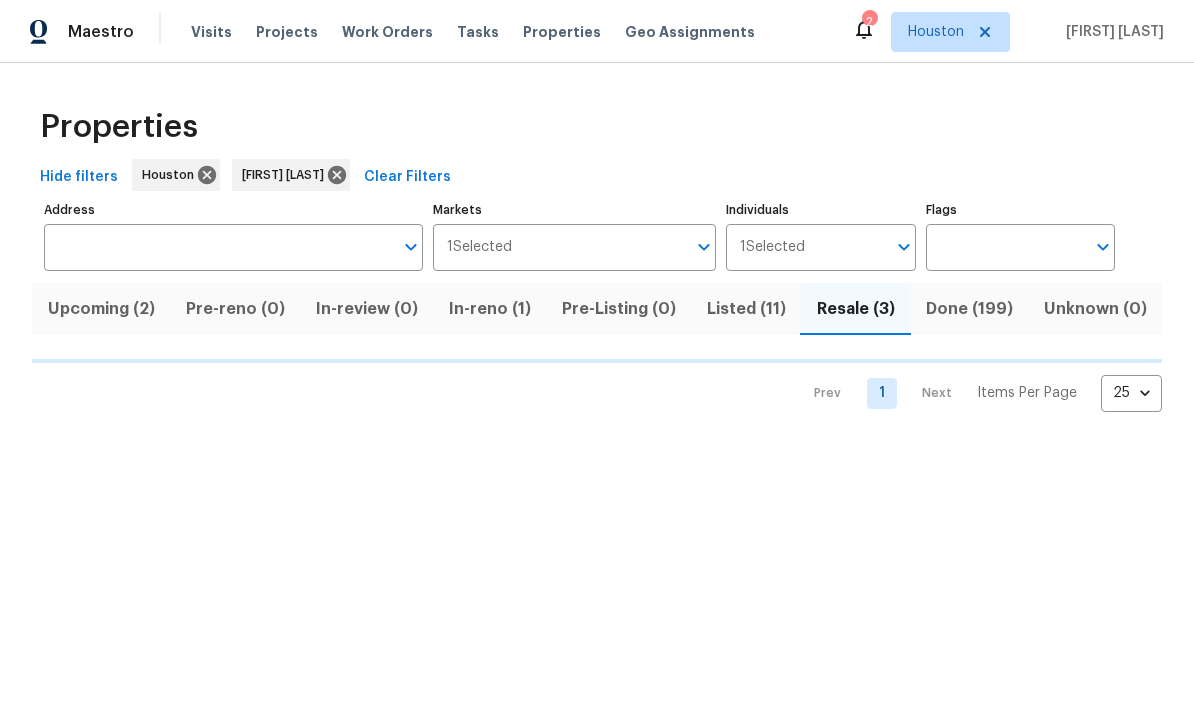 scroll, scrollTop: 0, scrollLeft: 0, axis: both 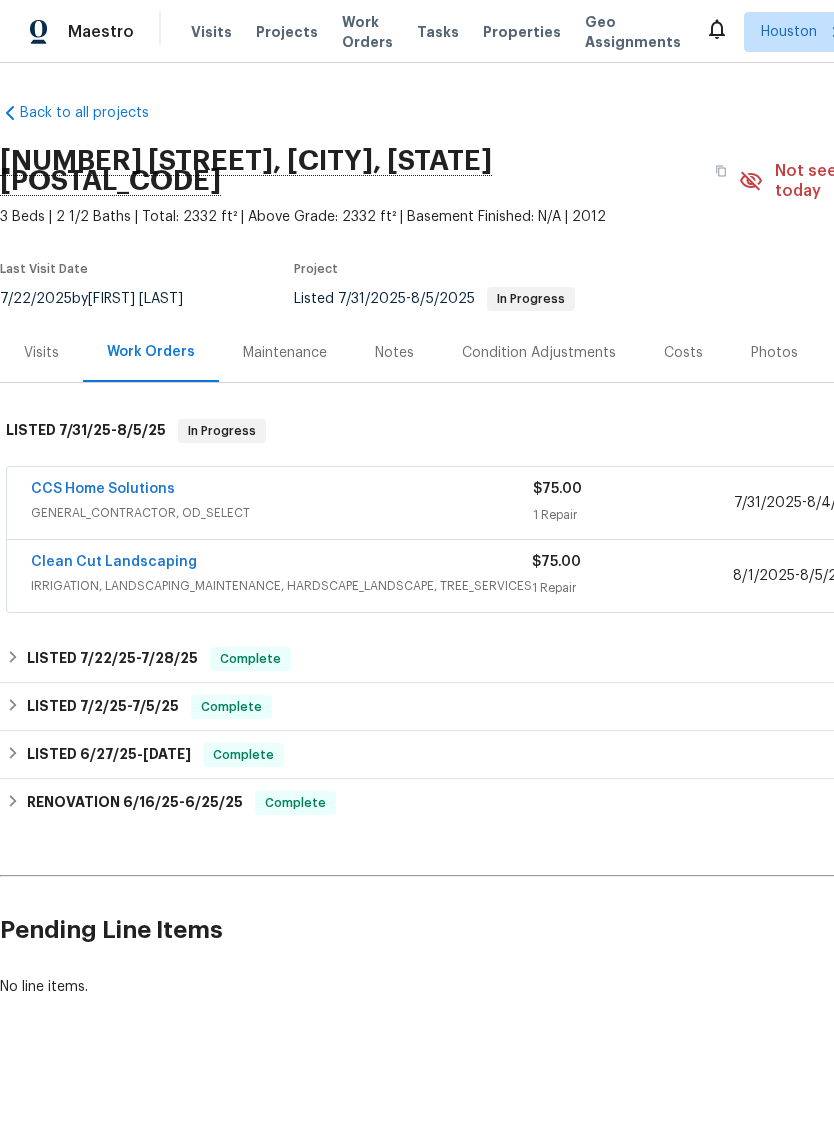click on "CCS Home Solutions" at bounding box center (103, 489) 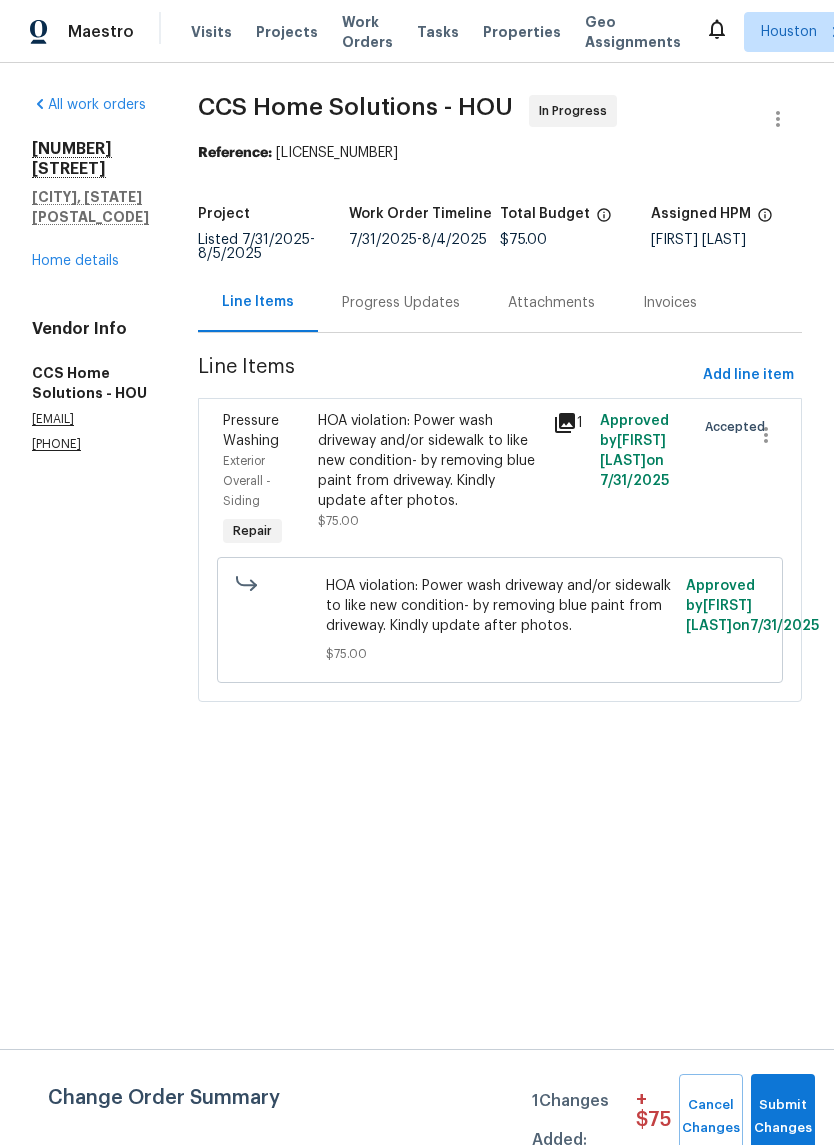 click on "Home details" at bounding box center (75, 261) 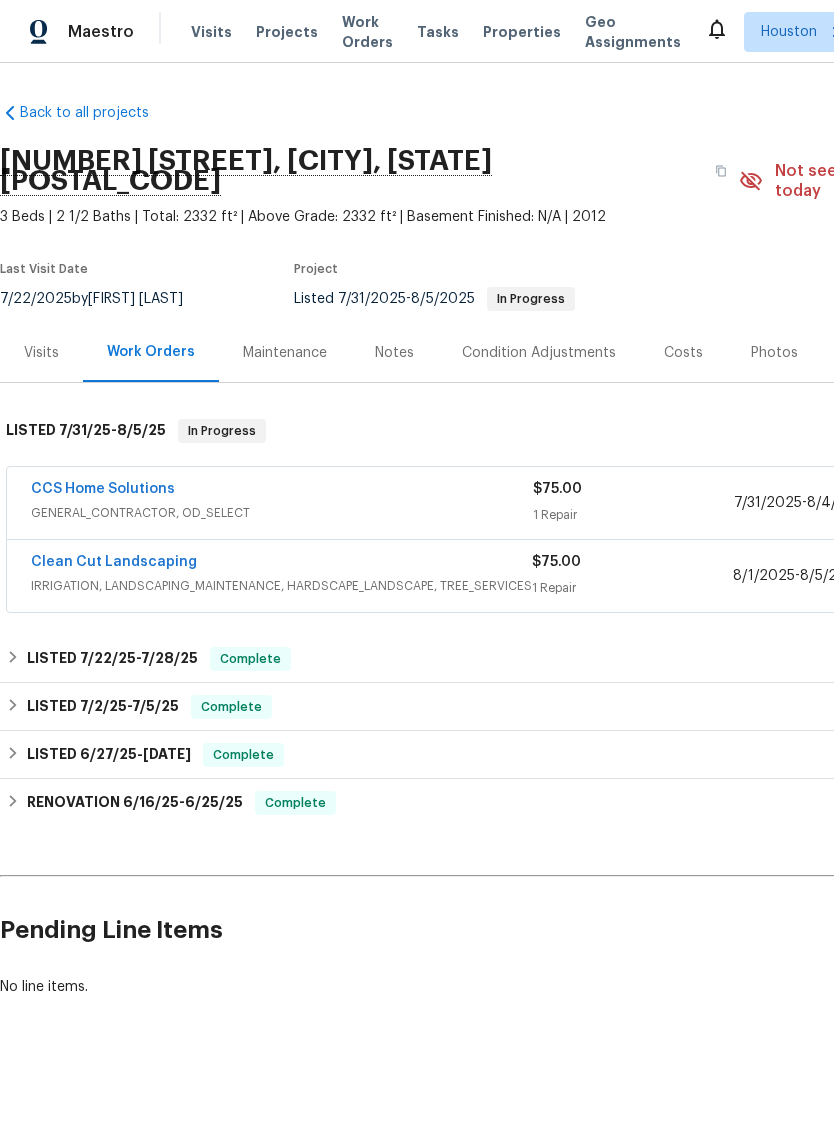 click on "Clean Cut Landscaping" at bounding box center (114, 562) 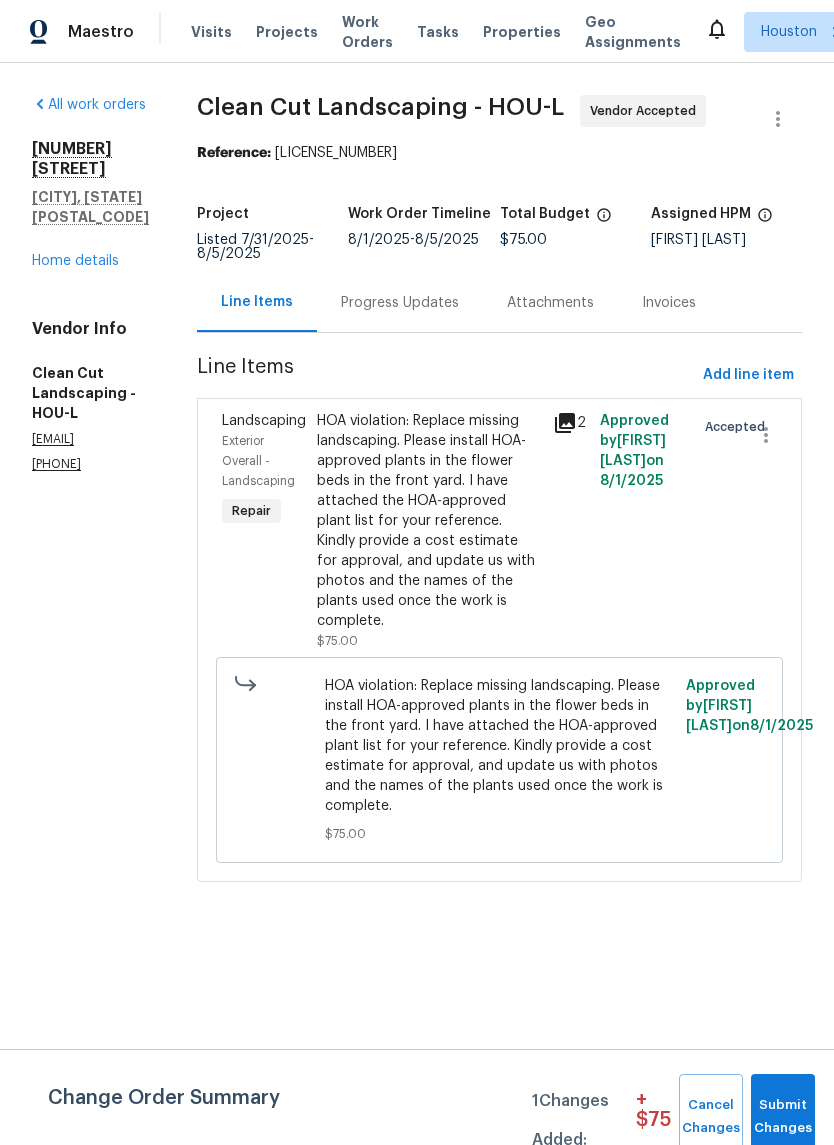 click on "Home details" at bounding box center [75, 261] 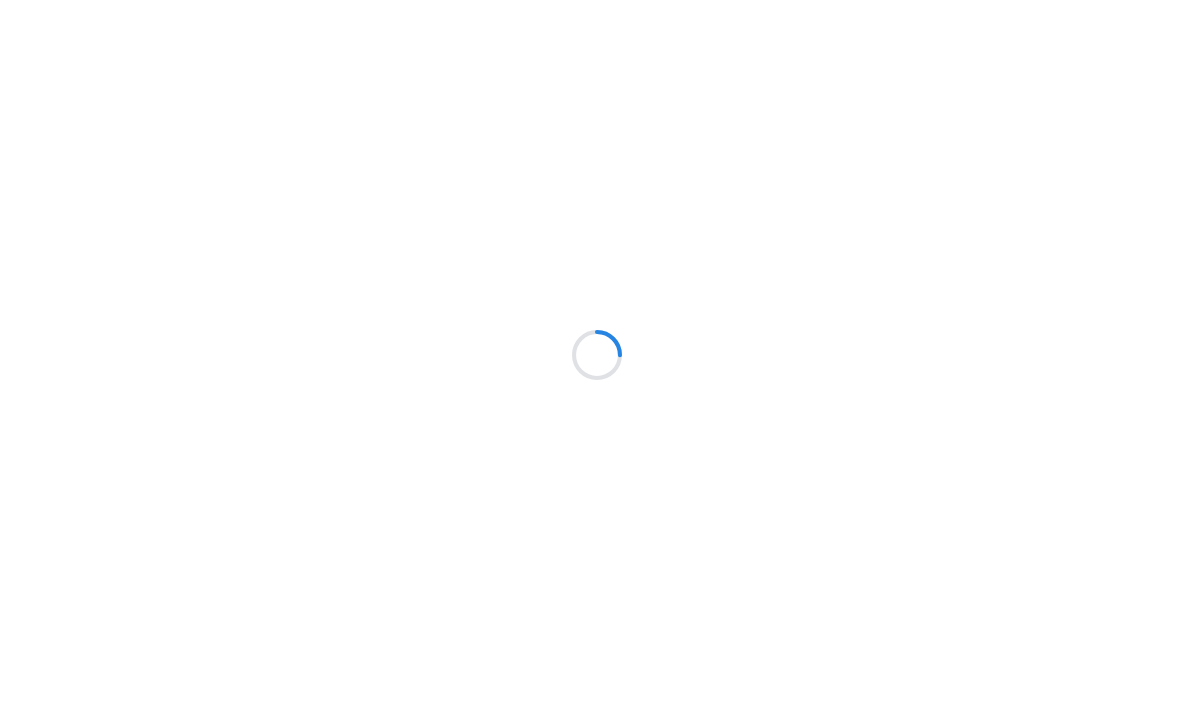 scroll, scrollTop: 0, scrollLeft: 0, axis: both 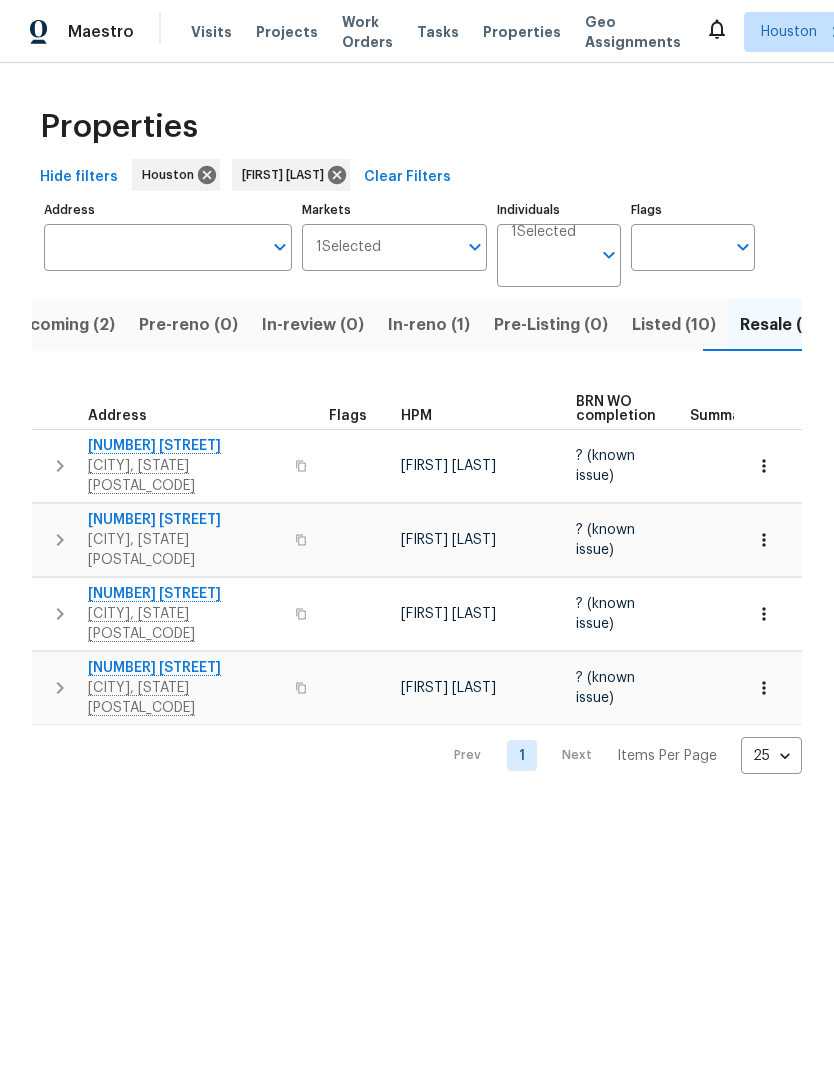 click on "Listed (10)" at bounding box center [674, 325] 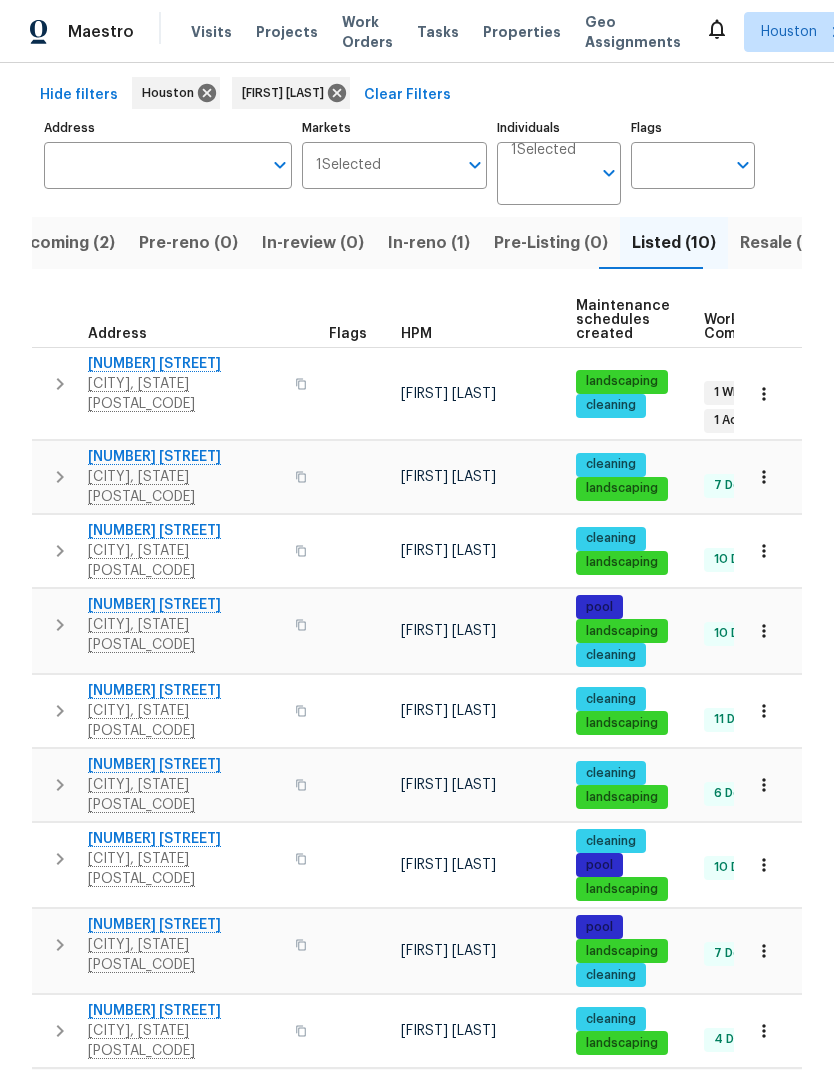 scroll, scrollTop: 81, scrollLeft: 0, axis: vertical 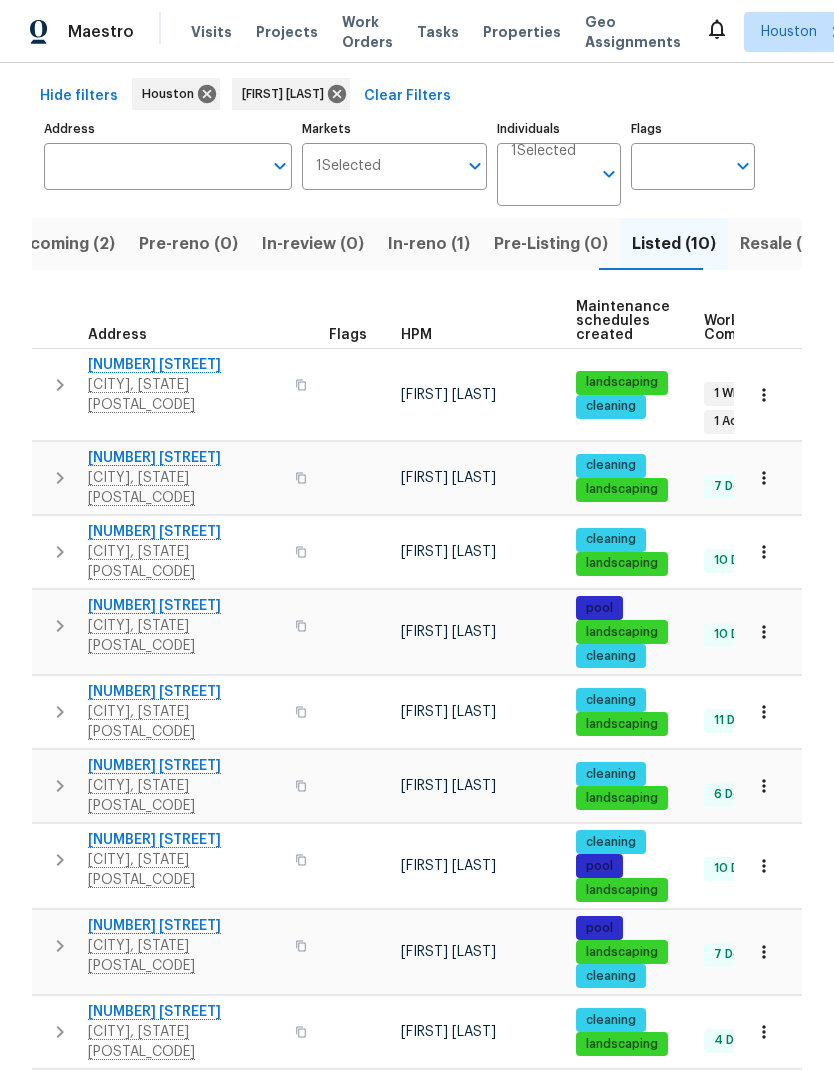 click on "3403 Satin Leaf Ln" at bounding box center (185, 766) 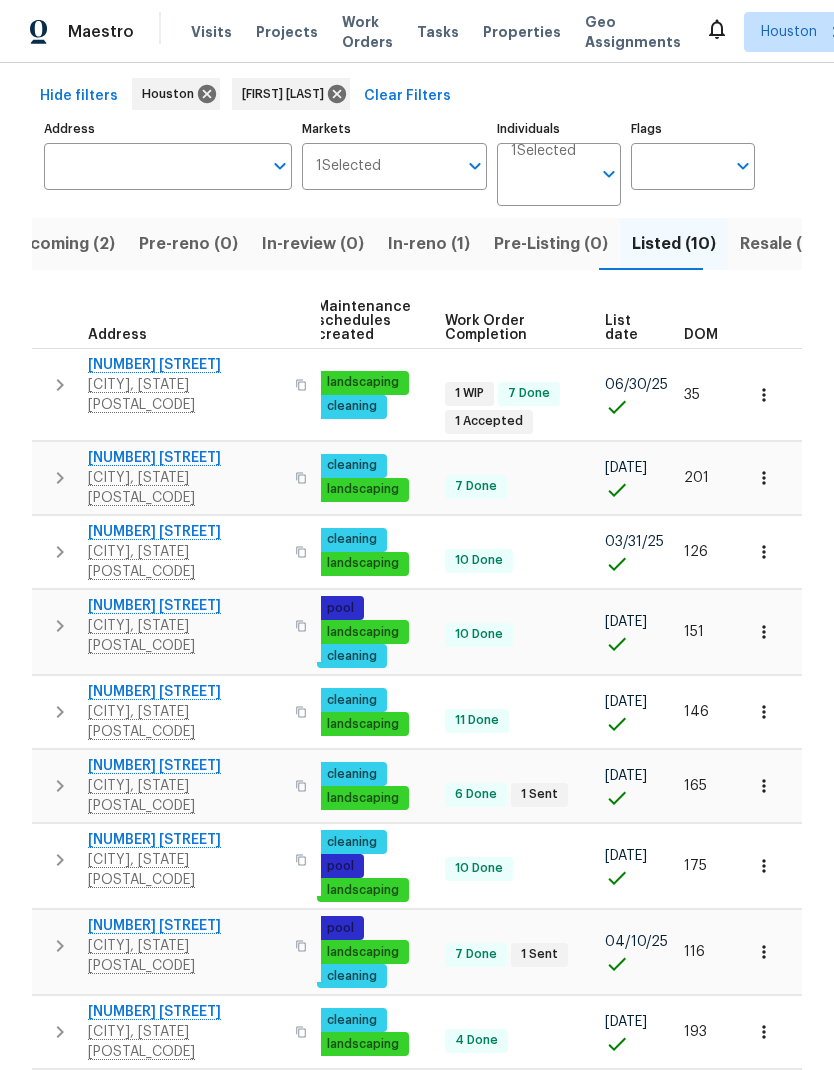 scroll, scrollTop: 0, scrollLeft: 257, axis: horizontal 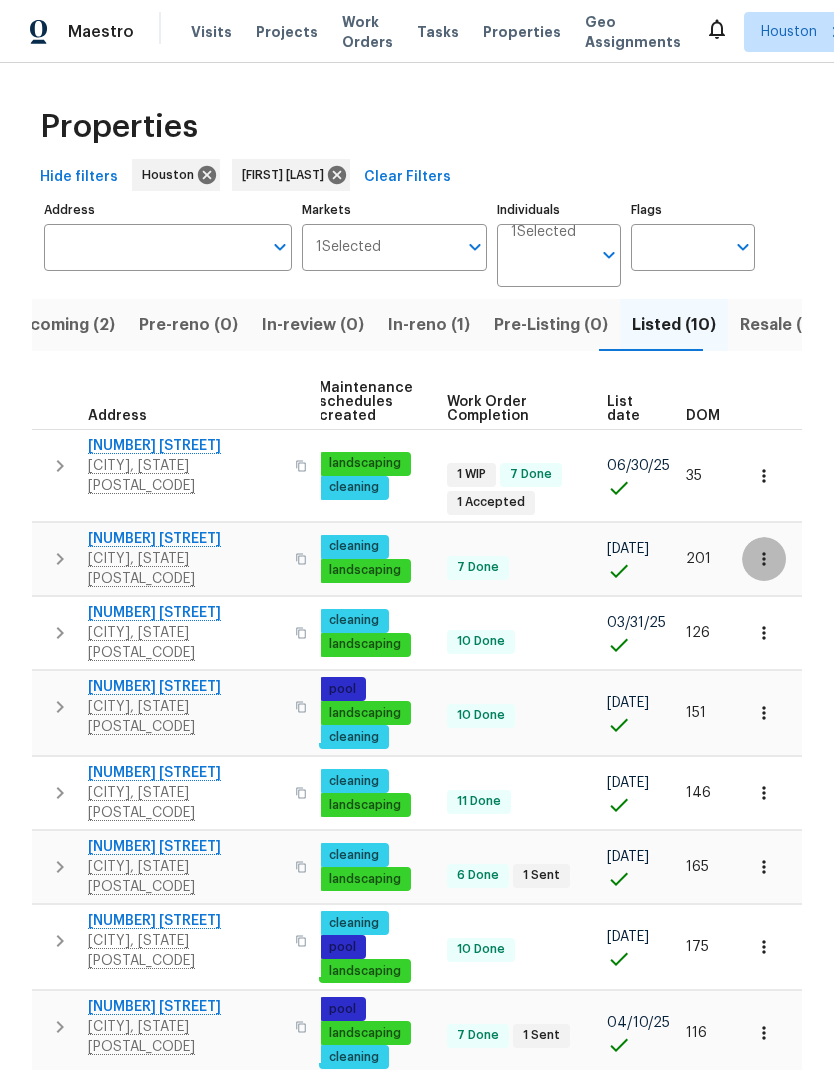 click 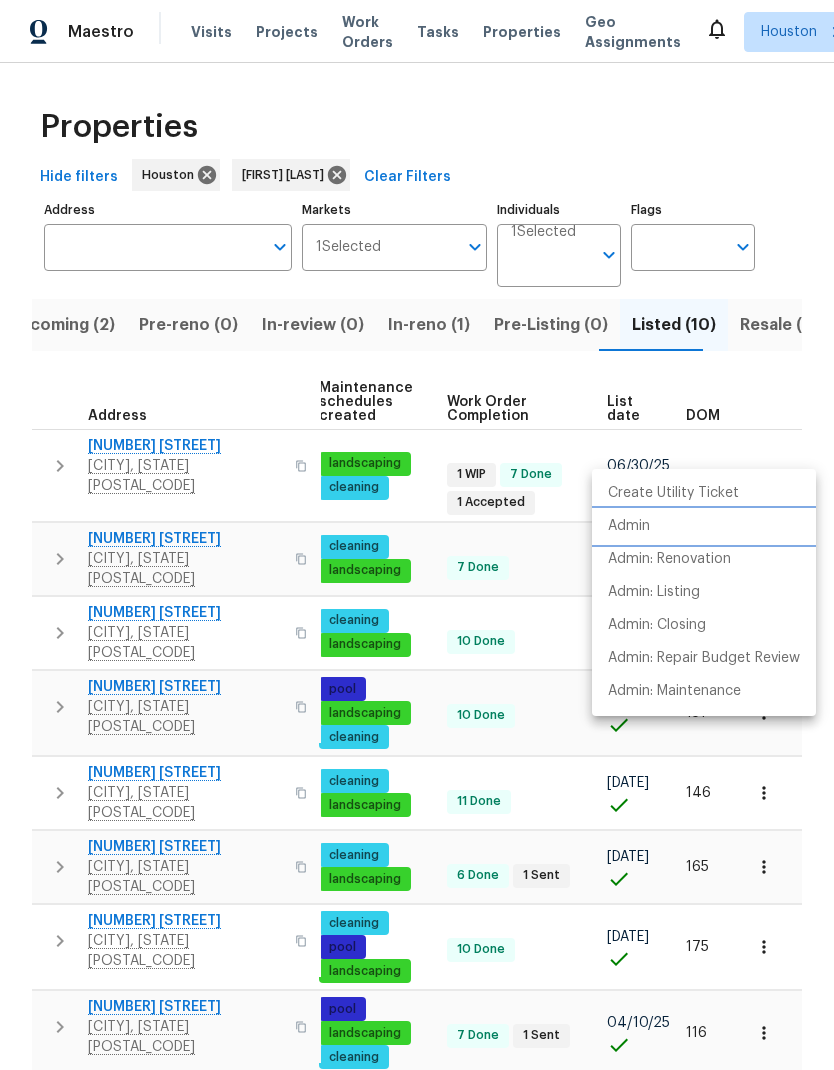 click on "Admin" at bounding box center [629, 526] 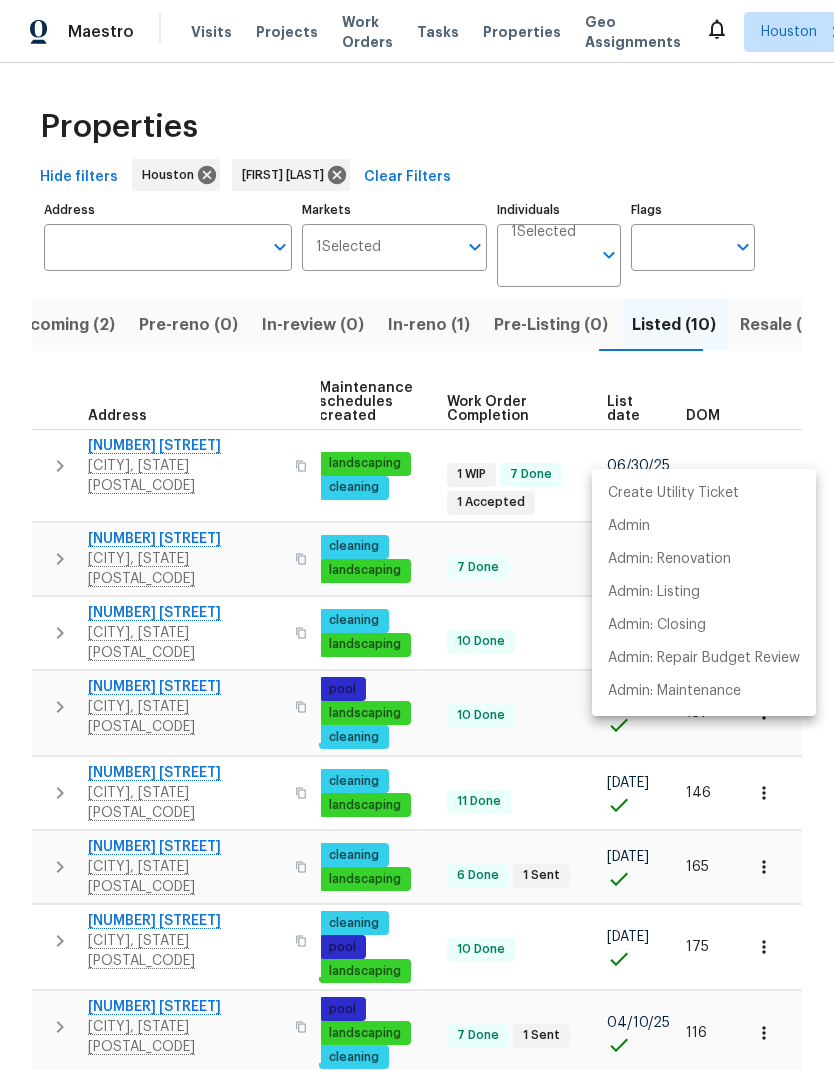 click at bounding box center [417, 535] 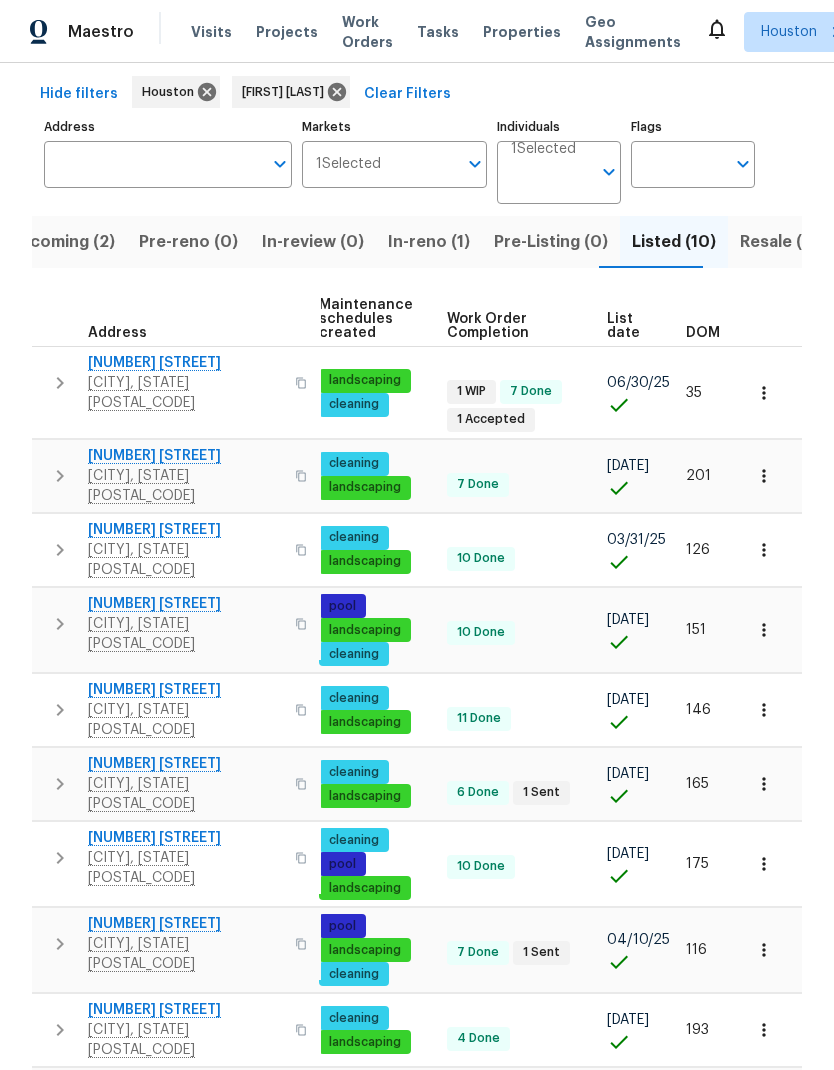 scroll, scrollTop: 81, scrollLeft: 0, axis: vertical 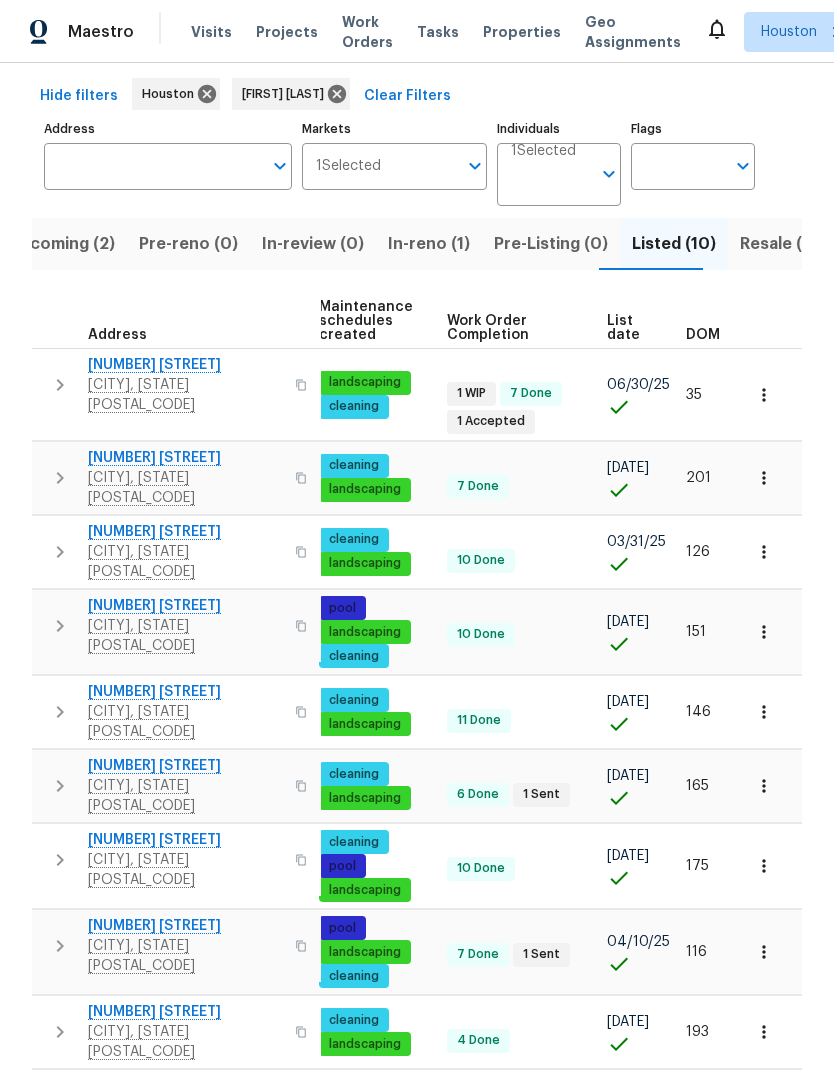 click 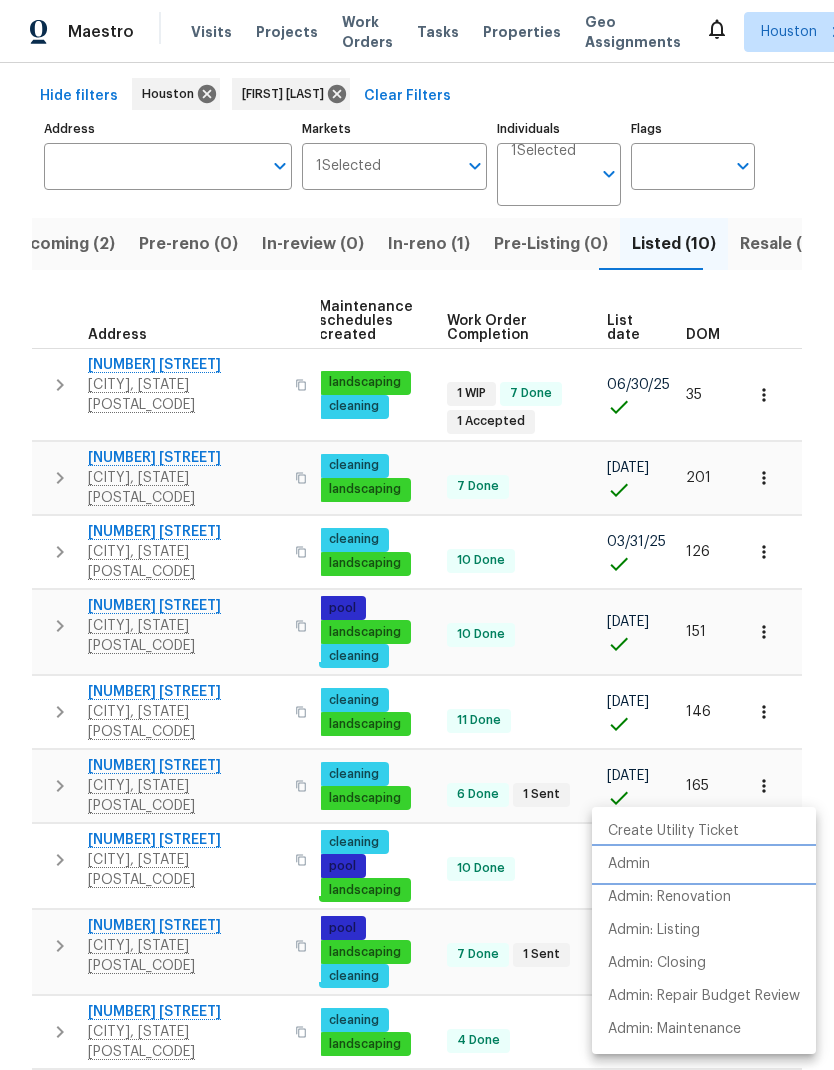 click on "Admin" at bounding box center (629, 864) 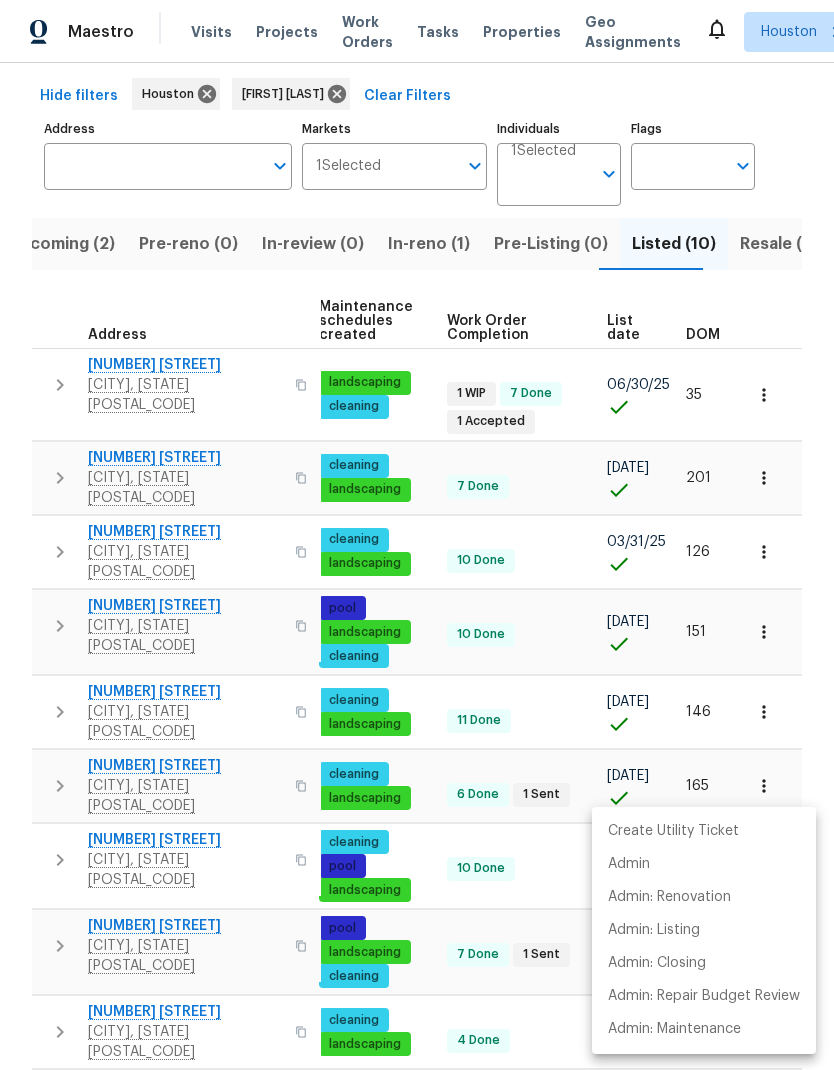 click at bounding box center (417, 535) 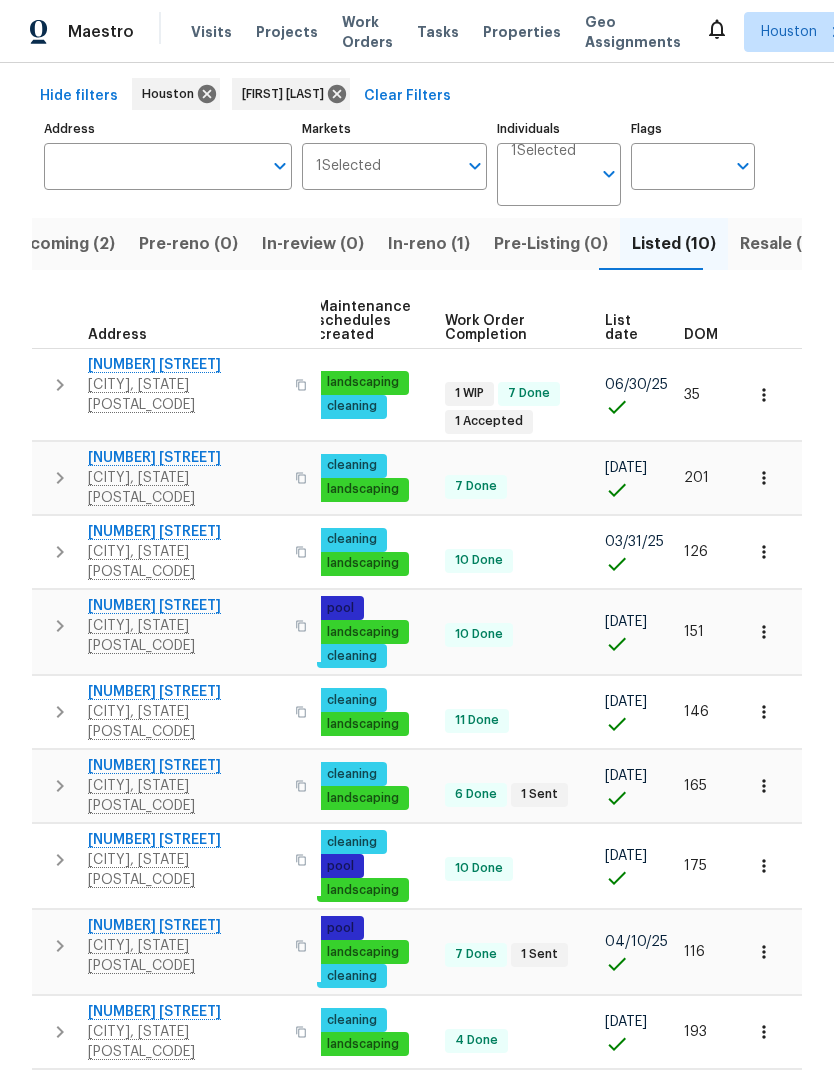 scroll, scrollTop: 0, scrollLeft: 257, axis: horizontal 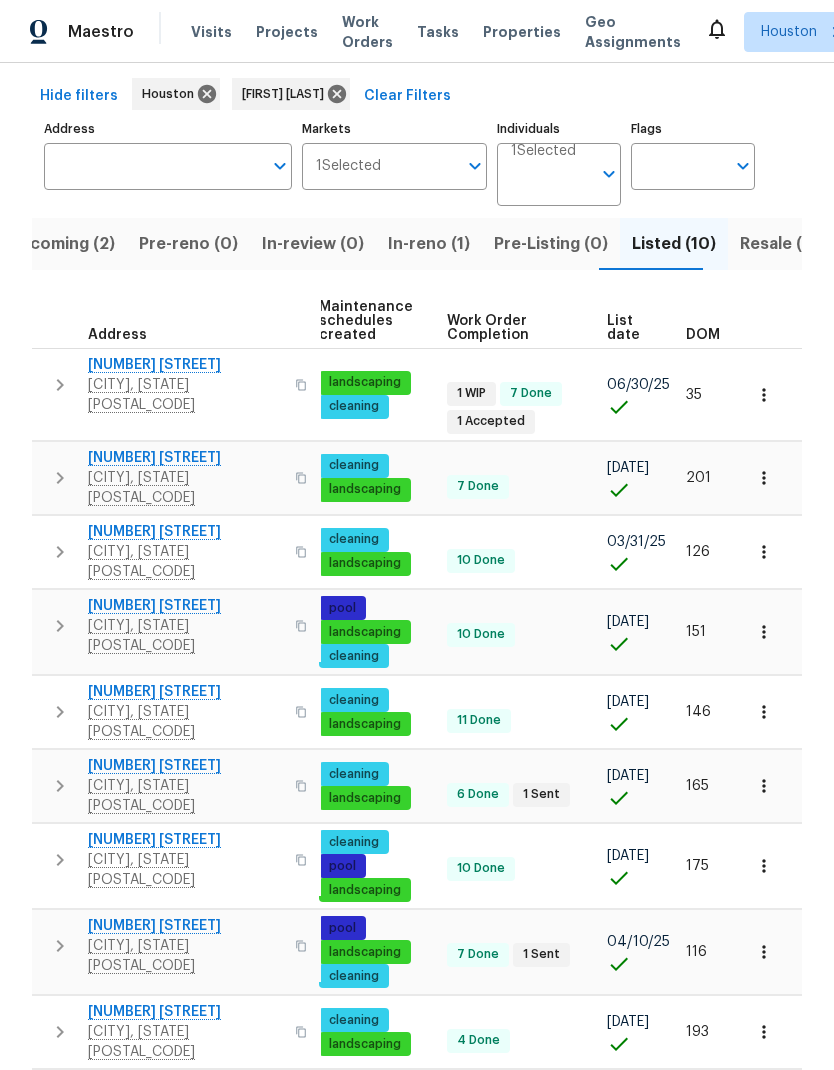click 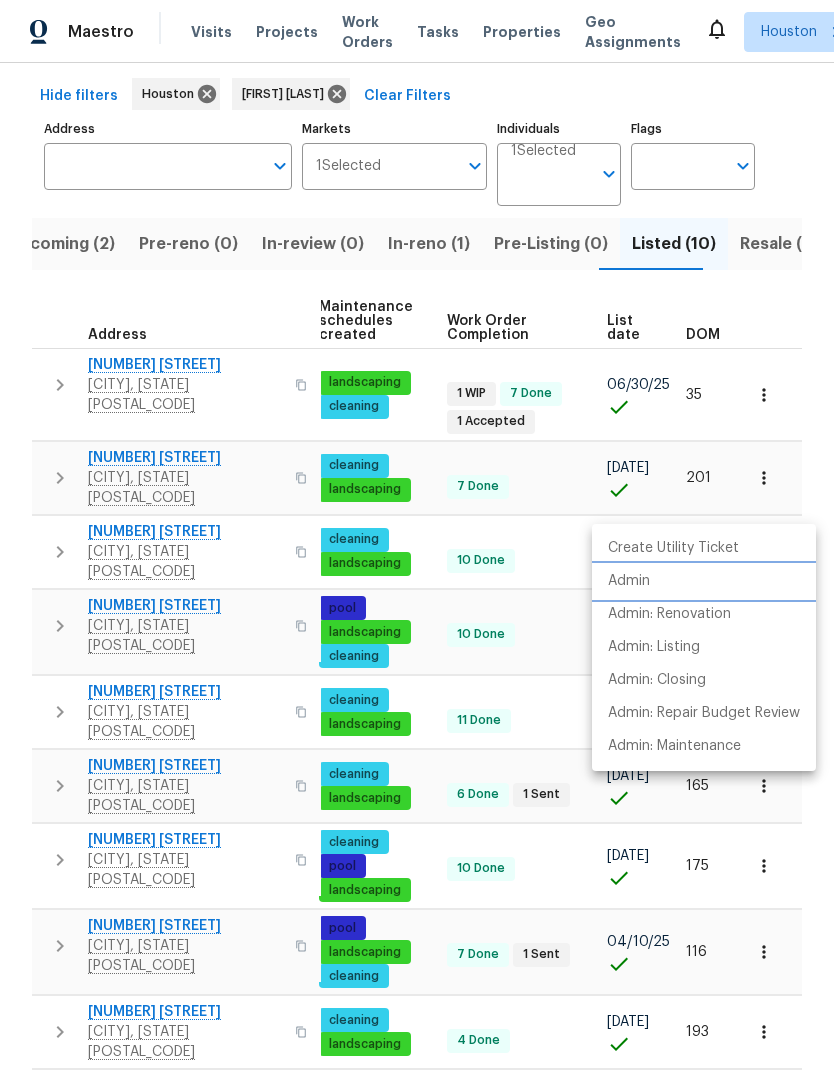 click on "Admin" at bounding box center (629, 581) 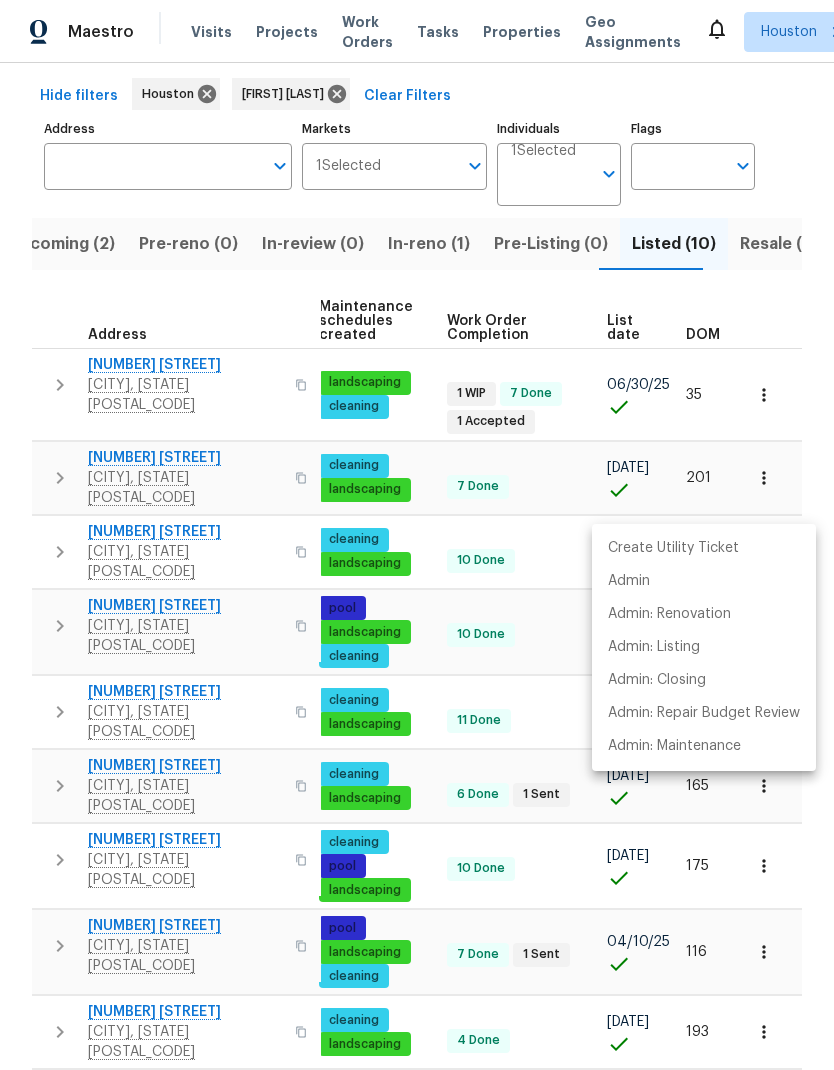 click at bounding box center (417, 535) 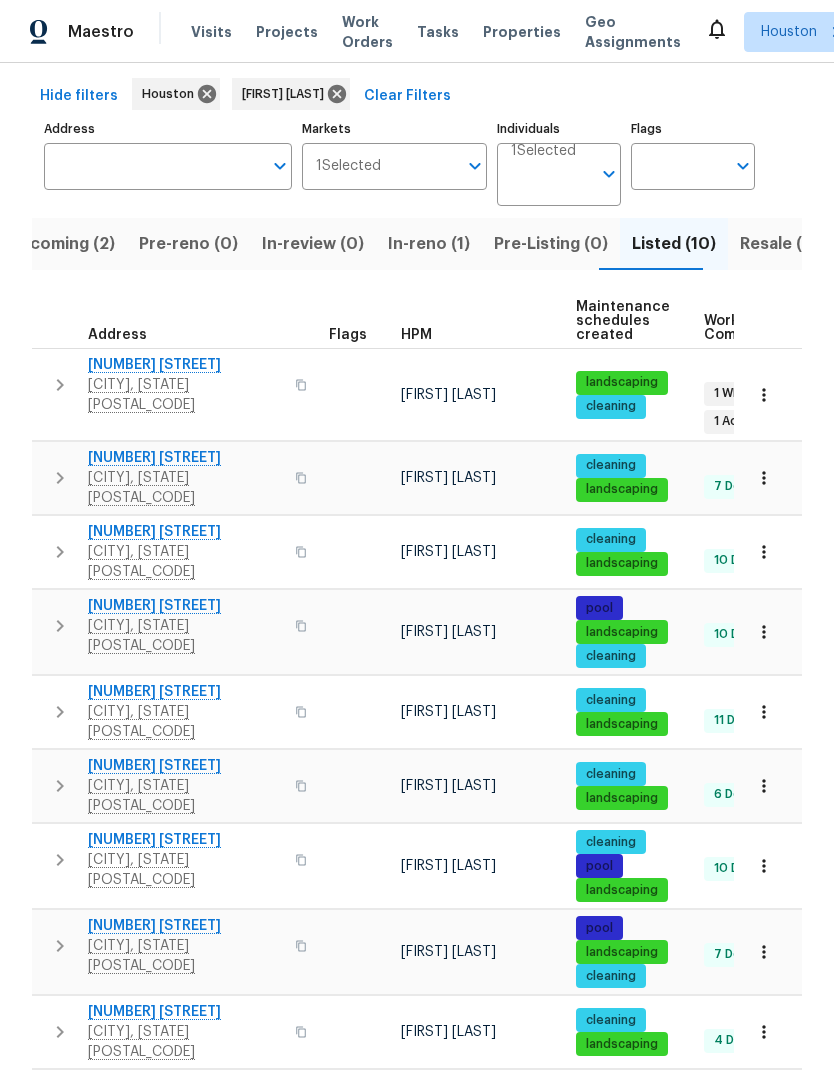 scroll, scrollTop: 0, scrollLeft: 0, axis: both 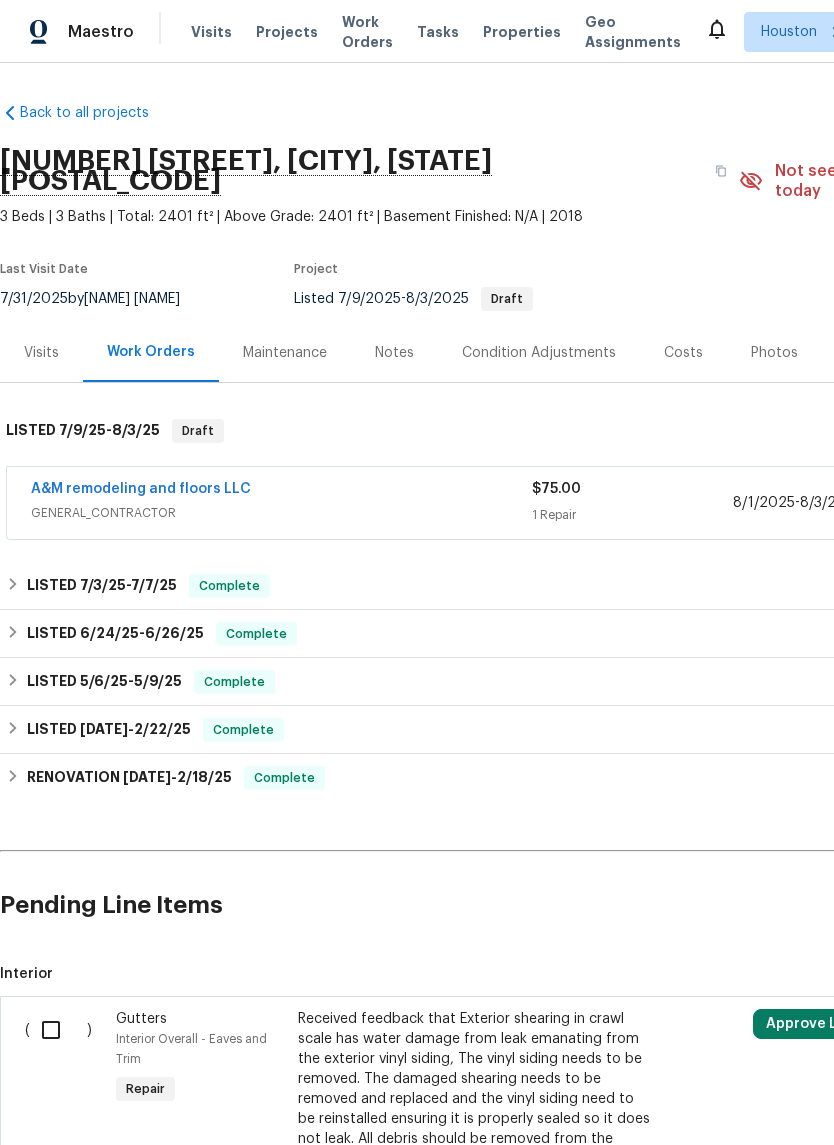 click on "A&M remodeling and floors LLC" at bounding box center (141, 489) 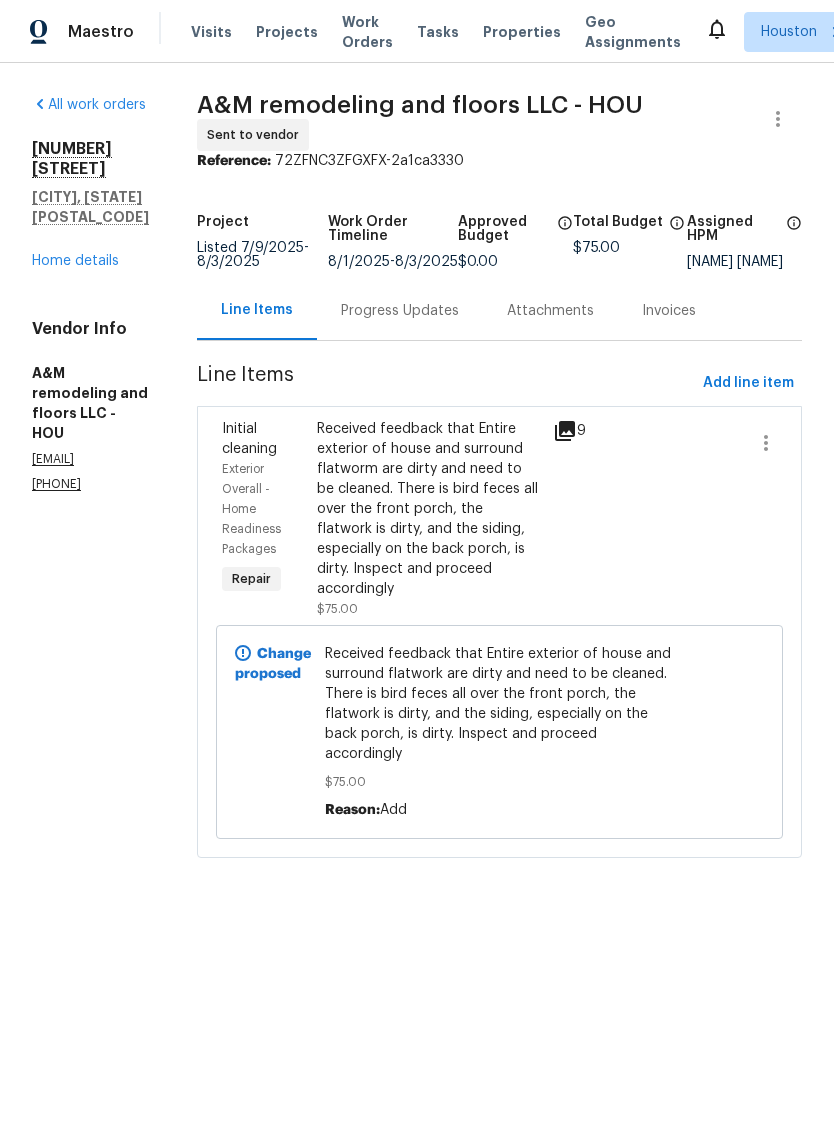 click 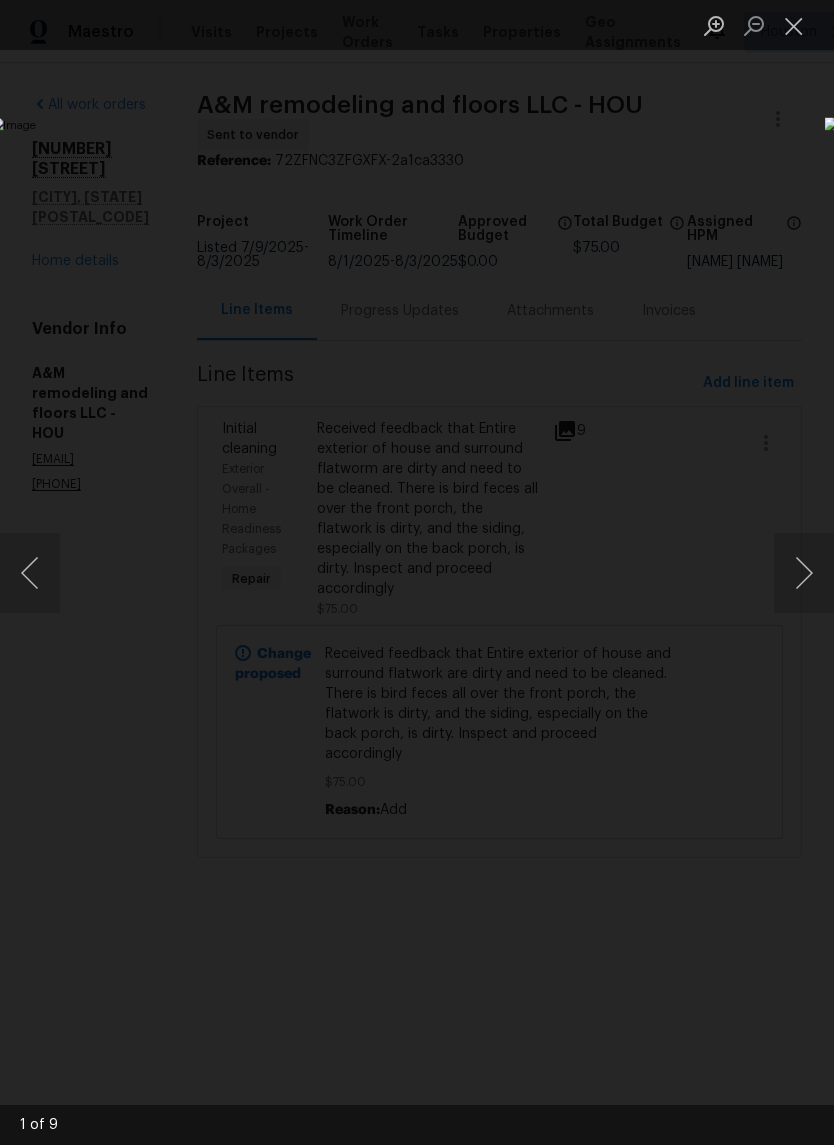 click at bounding box center [804, 573] 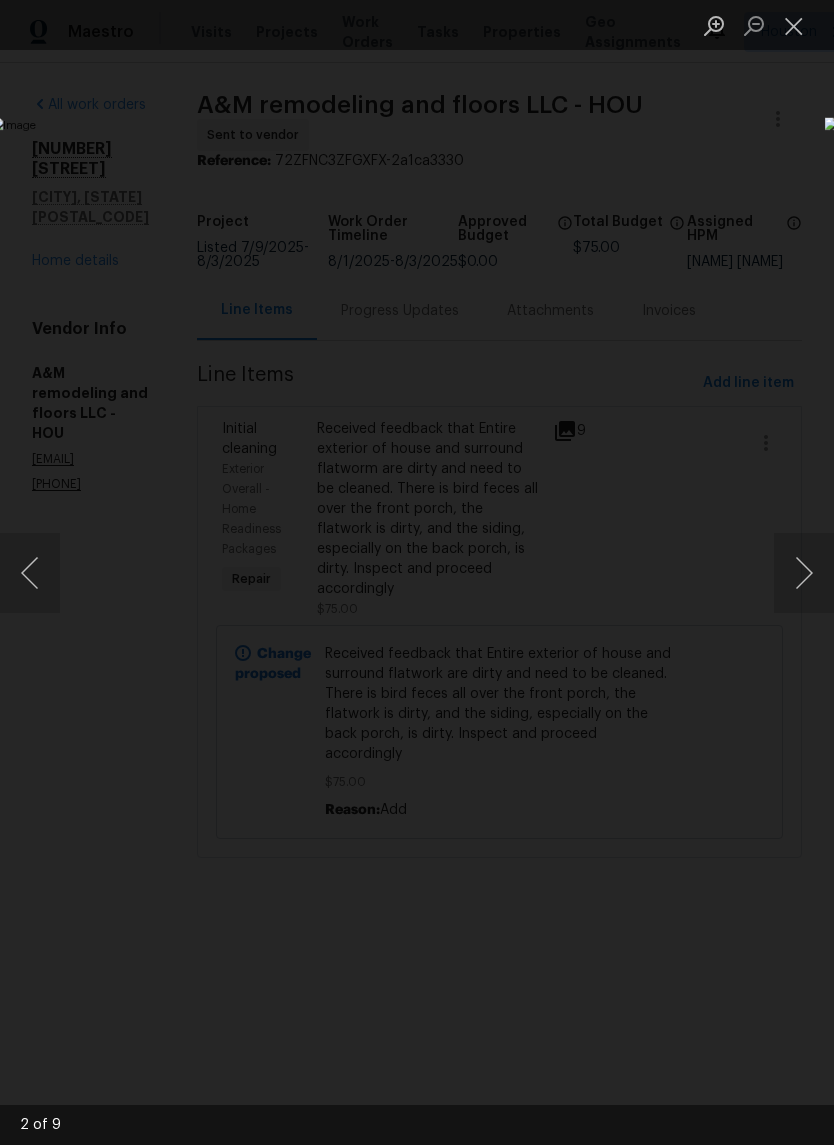 click at bounding box center (804, 573) 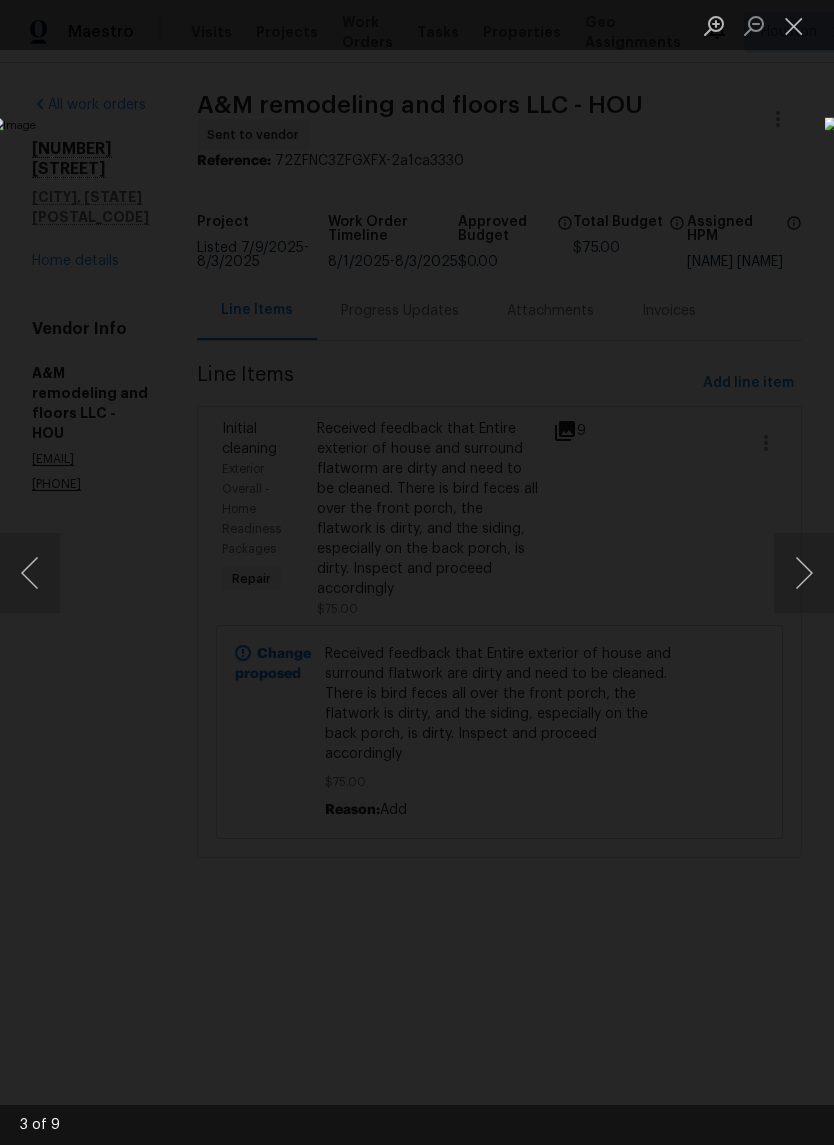 click at bounding box center (804, 573) 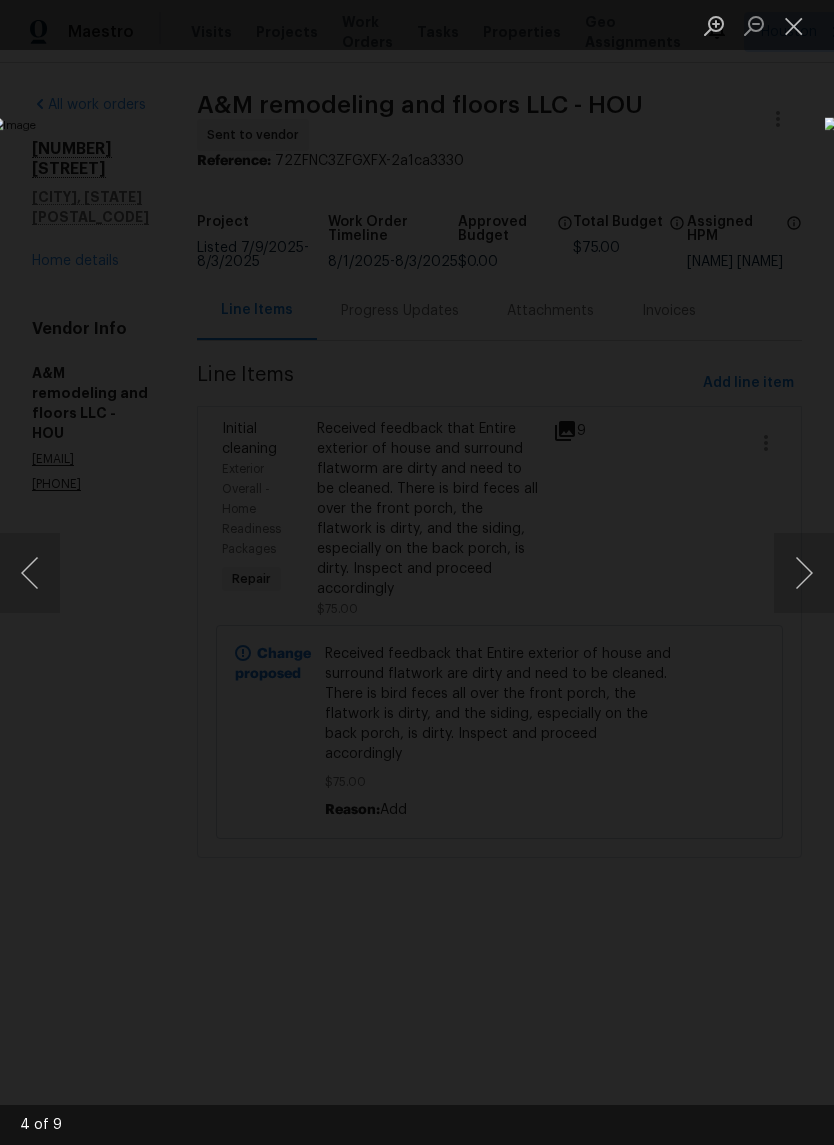 click at bounding box center [804, 573] 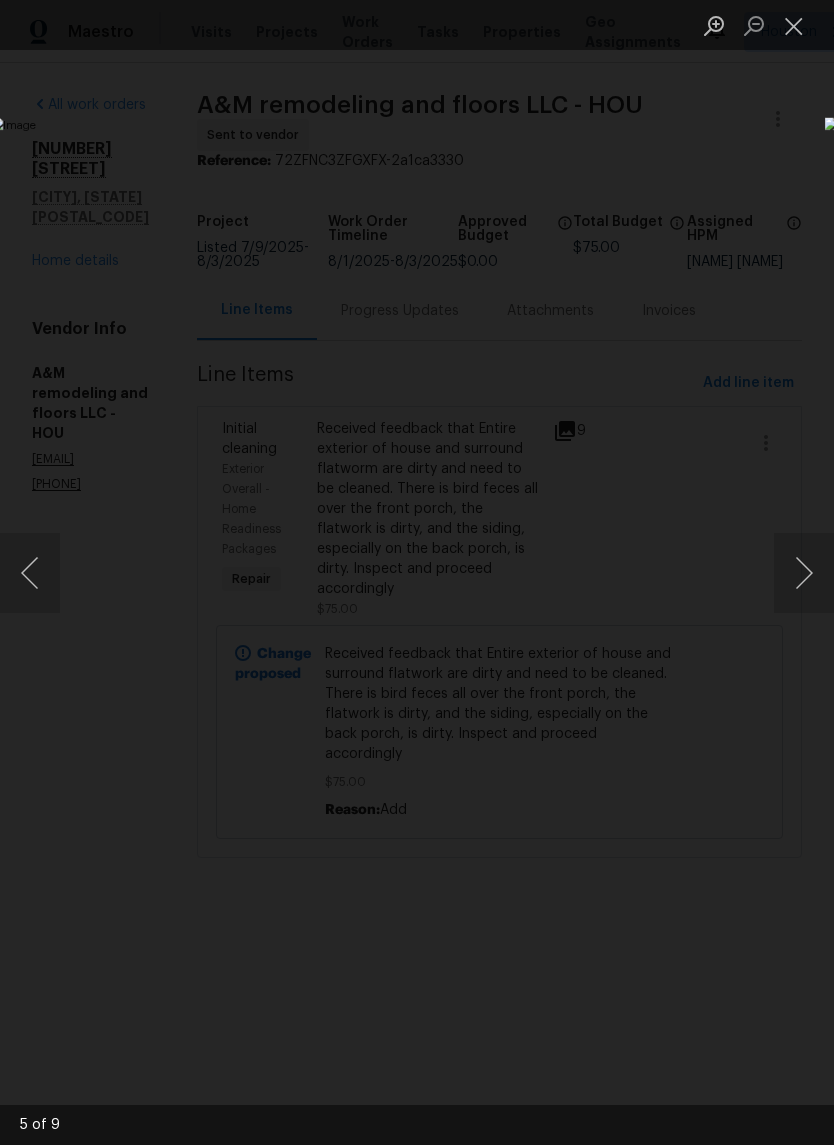 click at bounding box center [804, 573] 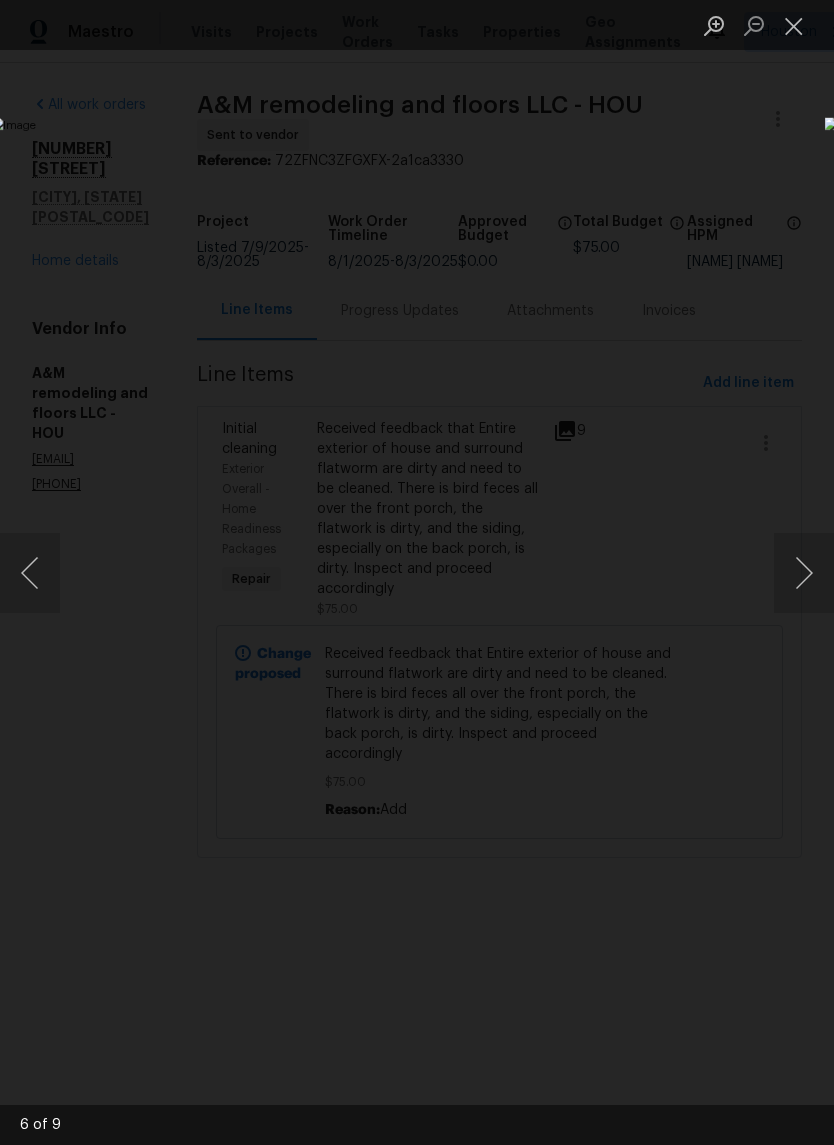 click at bounding box center (804, 573) 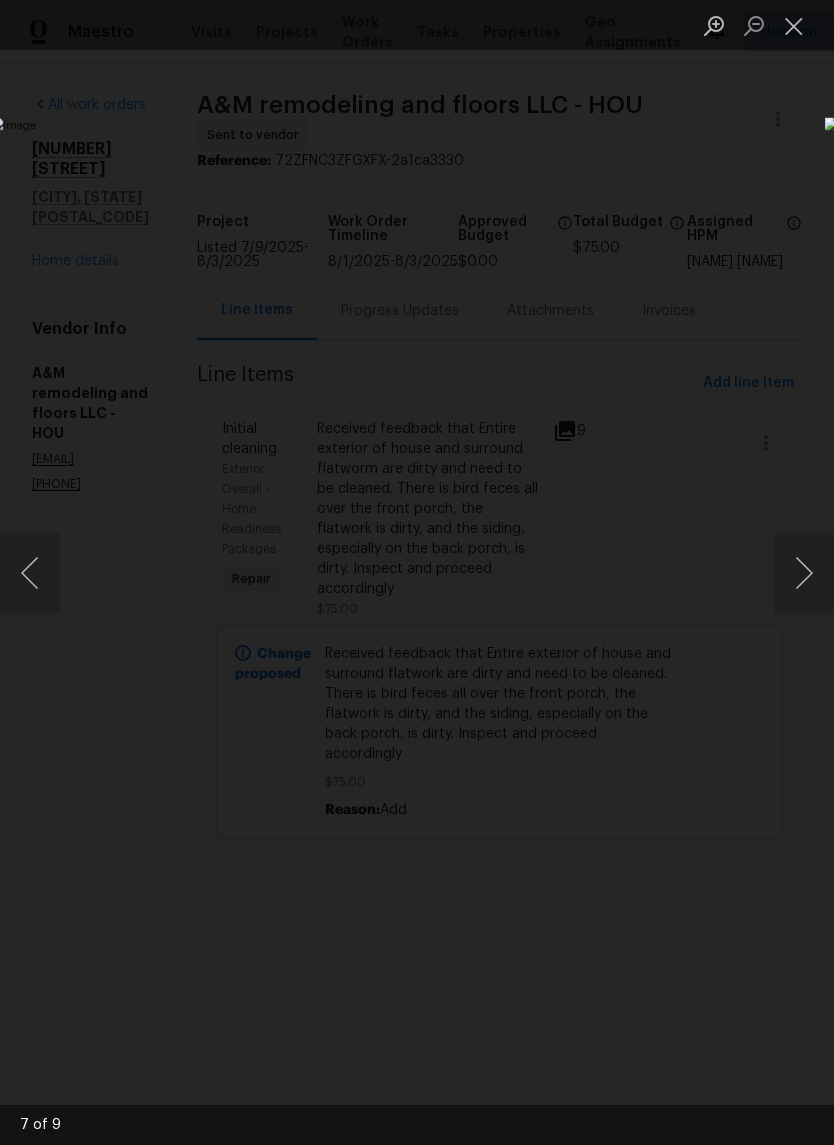click at bounding box center (804, 573) 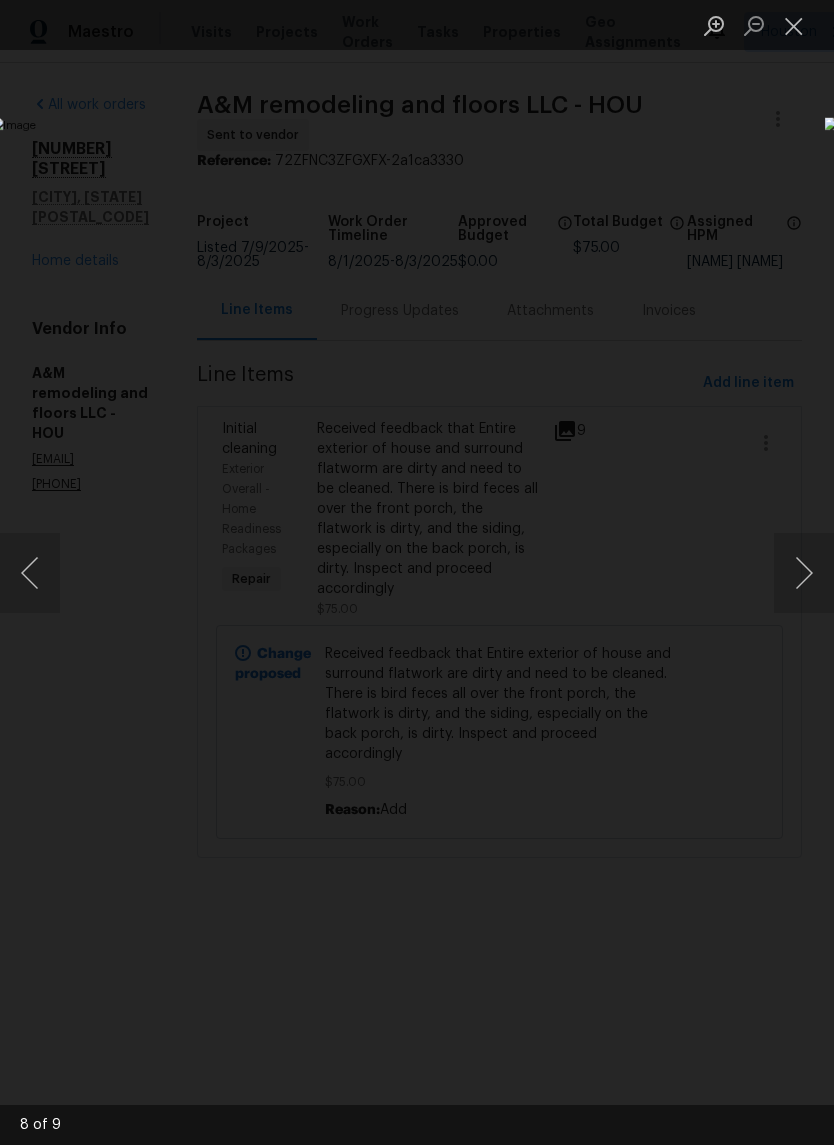 click at bounding box center (804, 573) 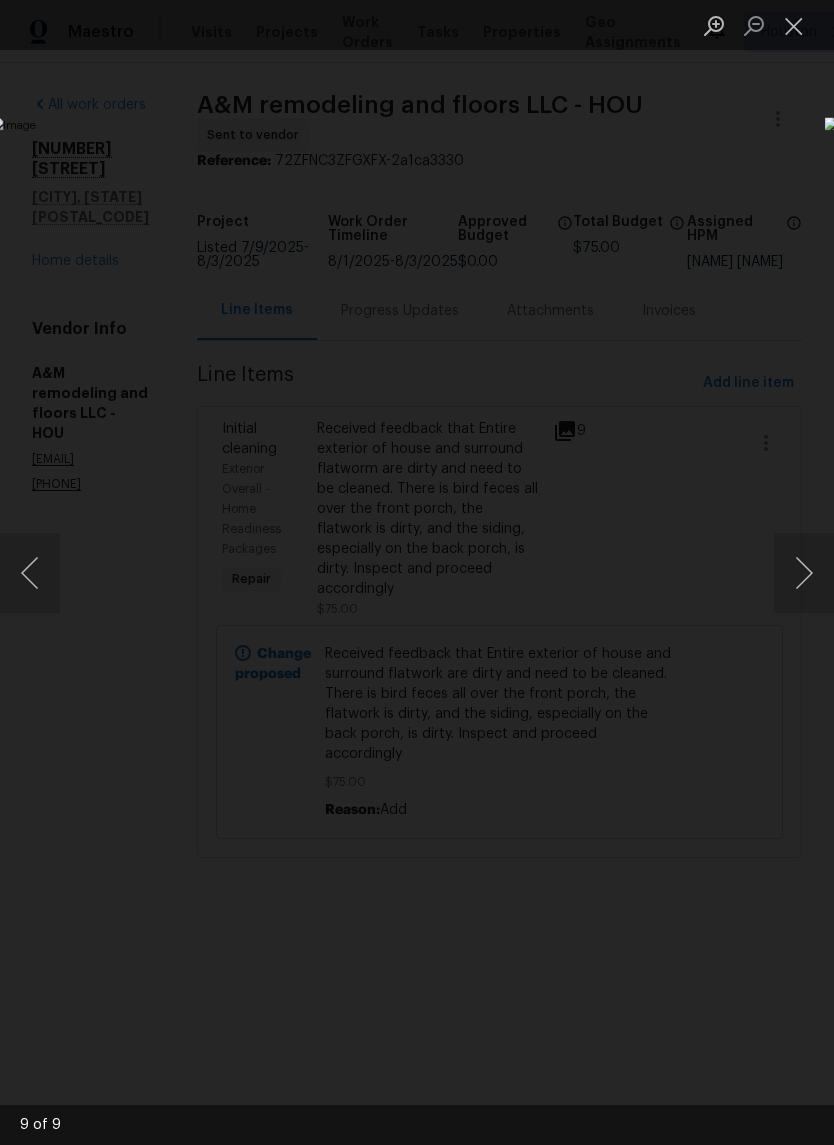 click at bounding box center (804, 573) 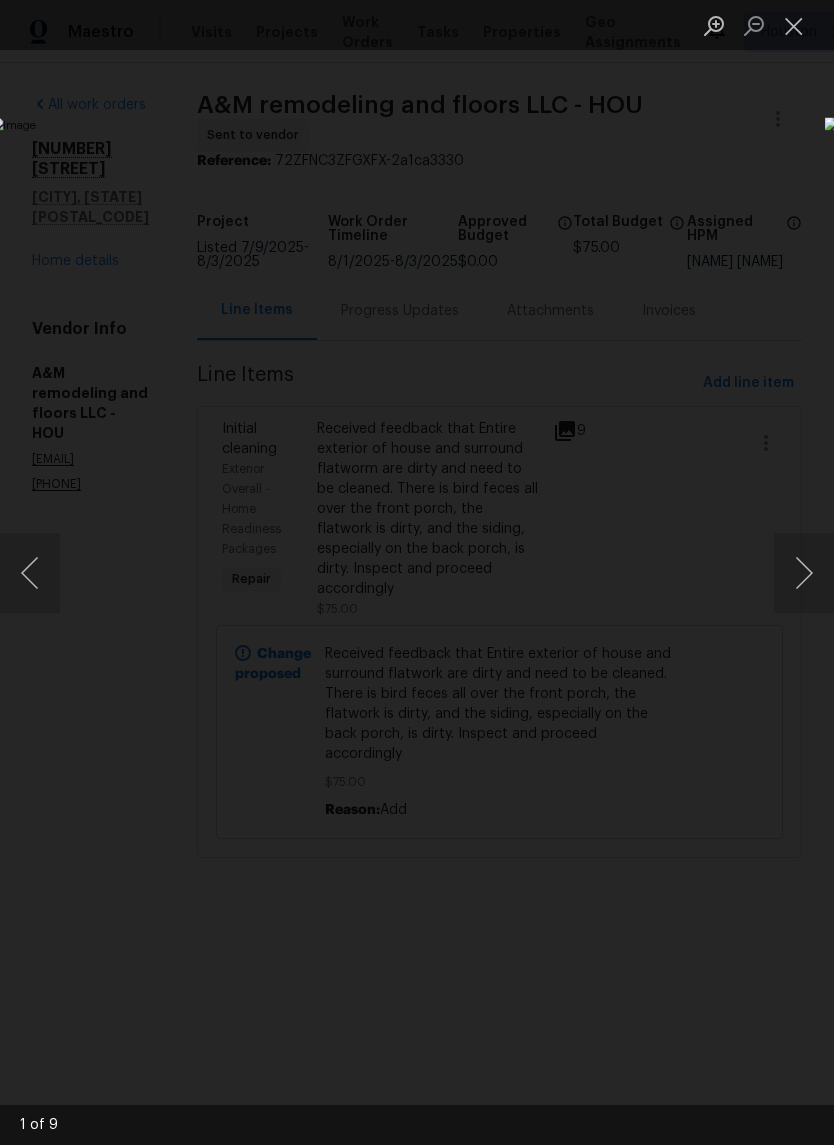click at bounding box center [804, 573] 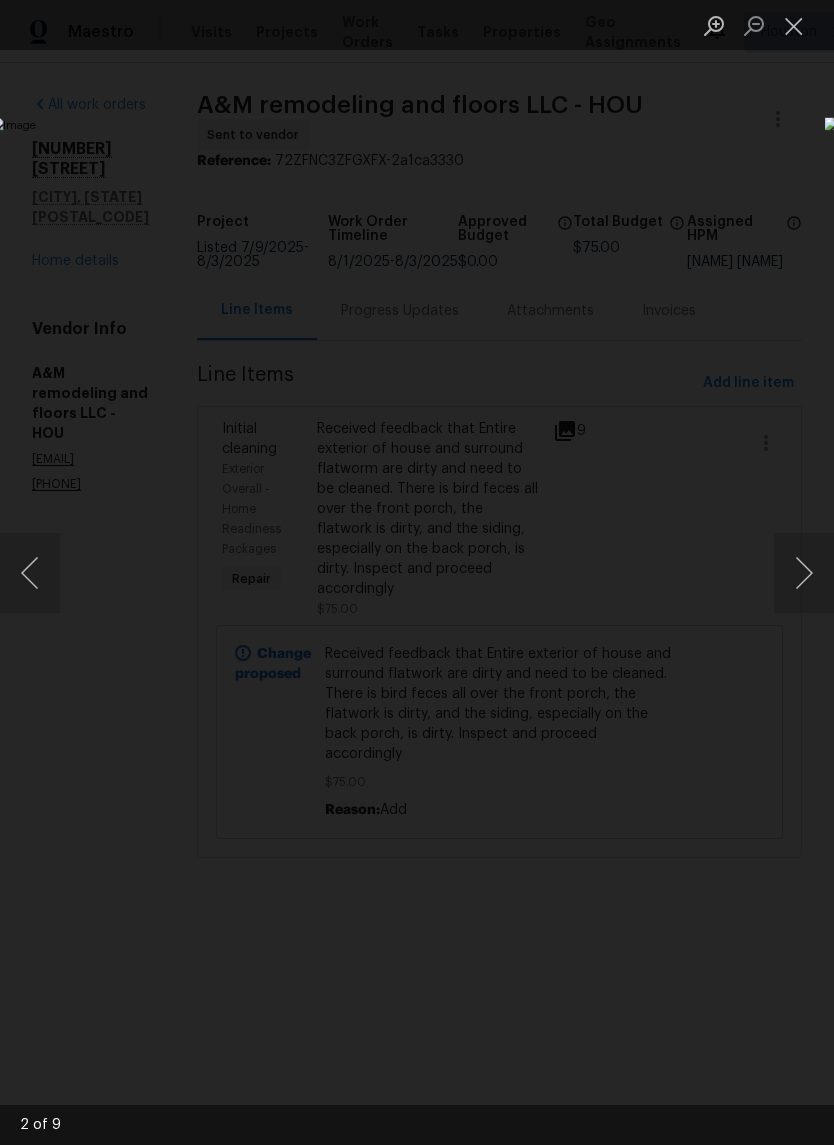 click at bounding box center (794, 25) 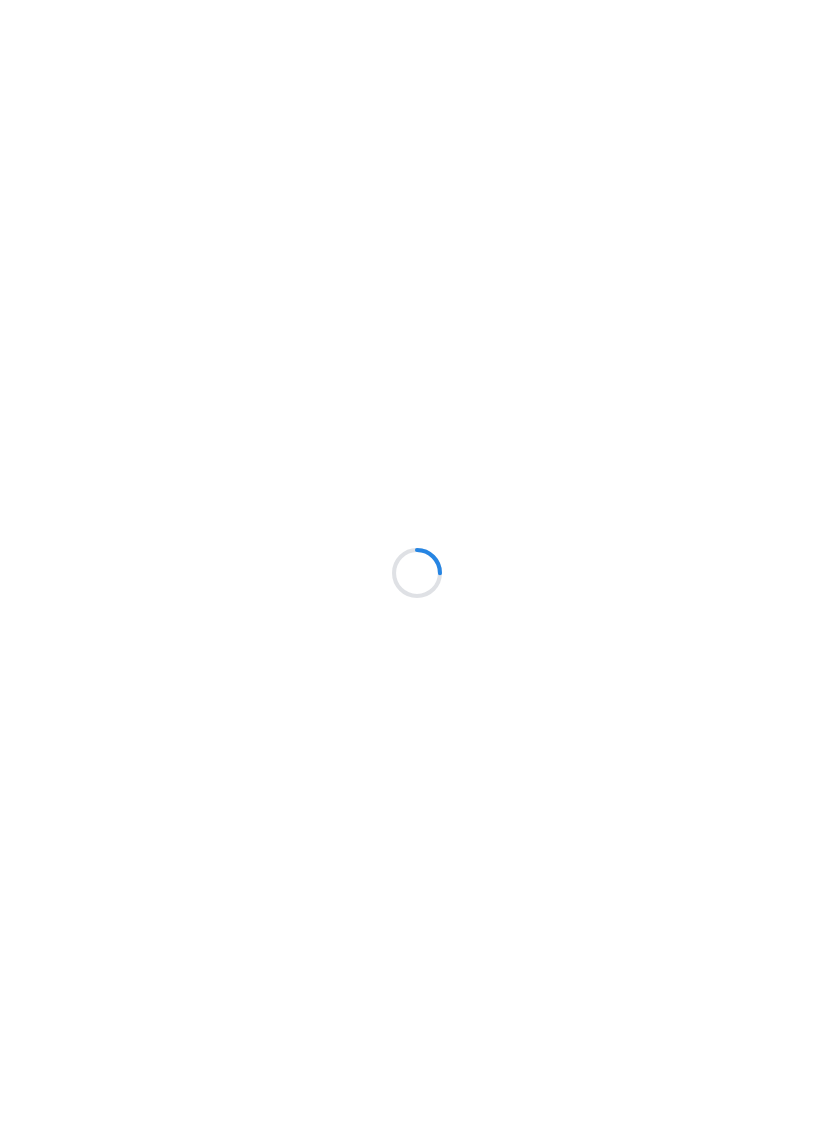 scroll, scrollTop: 0, scrollLeft: 0, axis: both 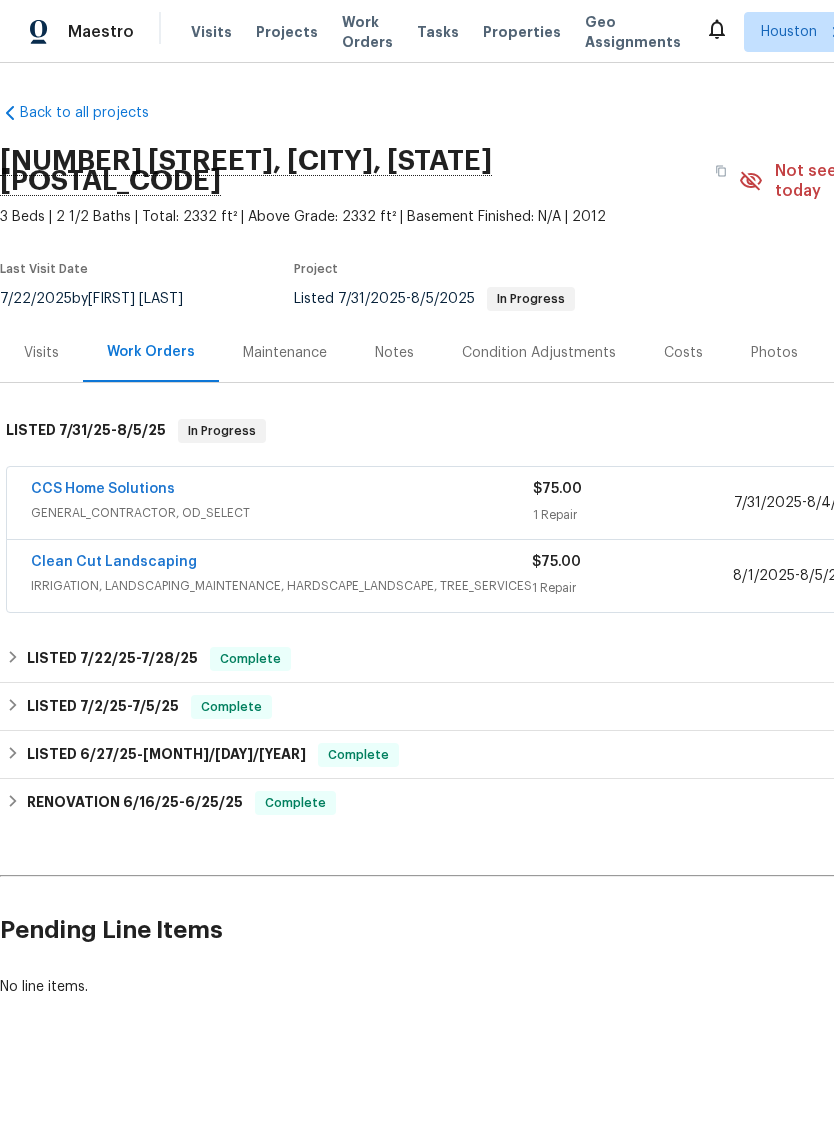 click on "Tasks" at bounding box center [438, 32] 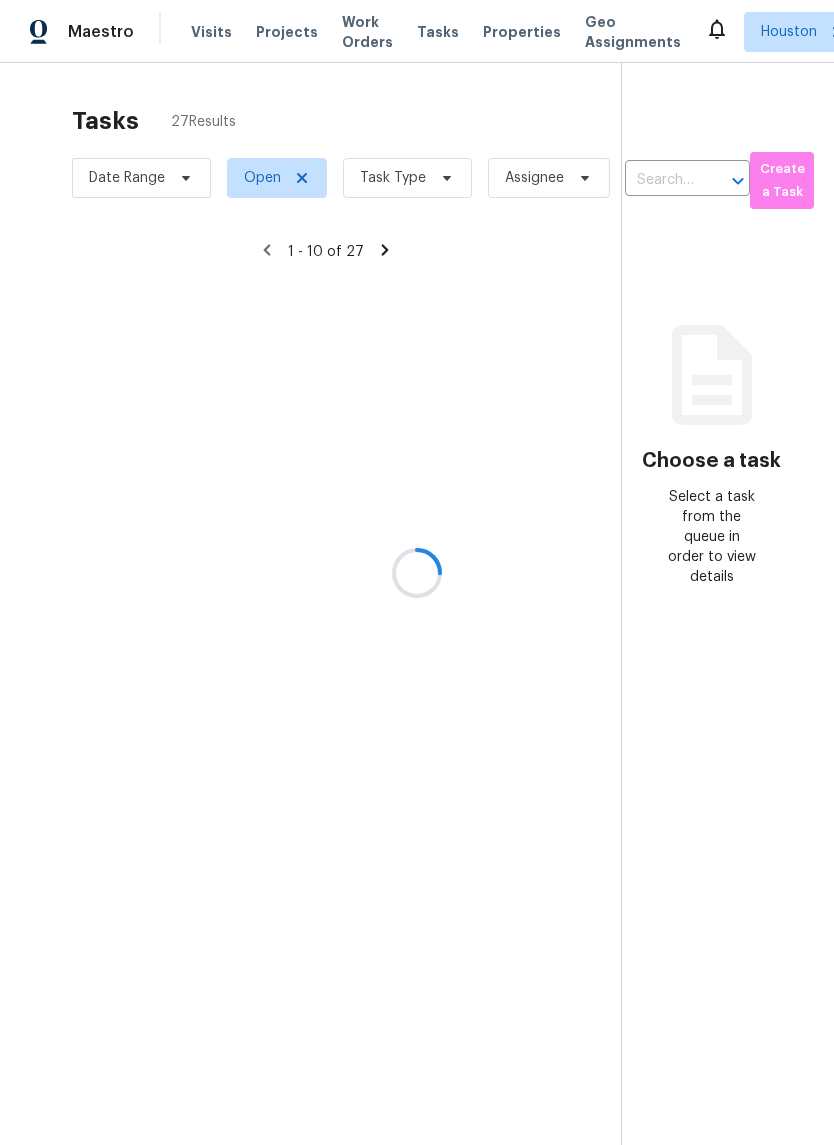 click at bounding box center [417, 572] 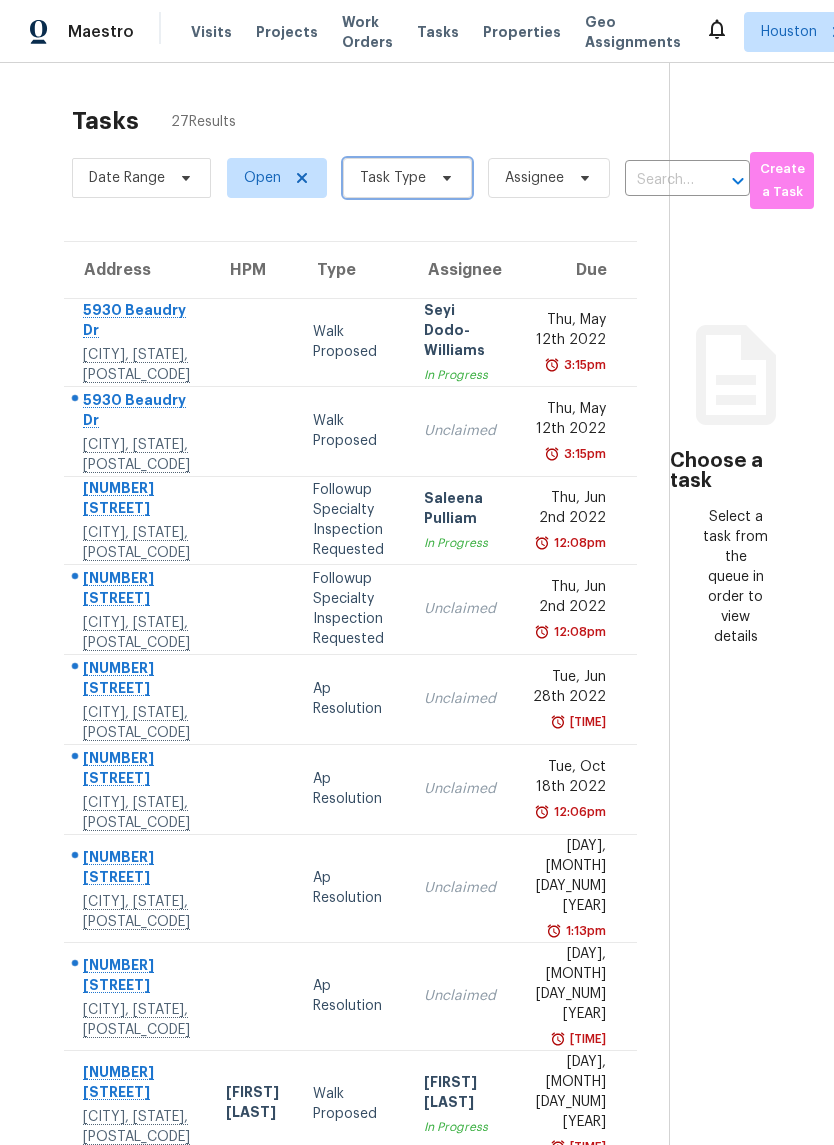 click on "Task Type" at bounding box center (407, 178) 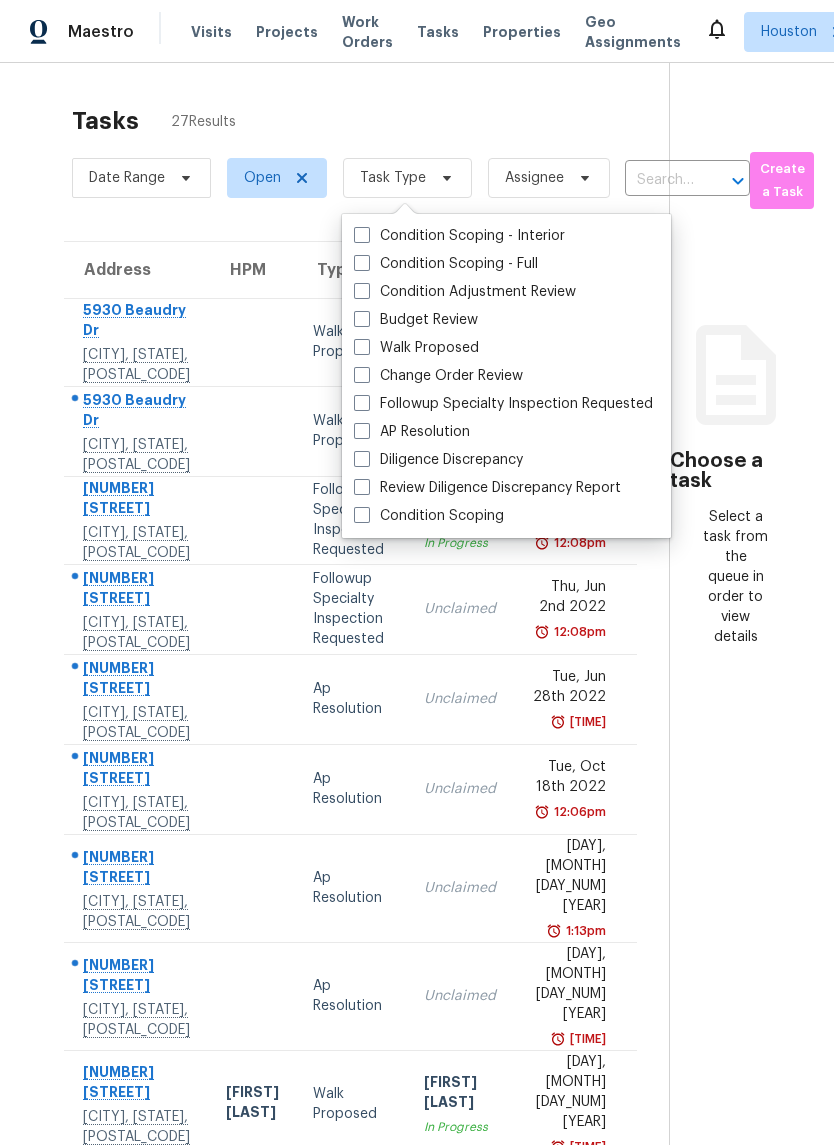 click on "Budget Review" at bounding box center (416, 320) 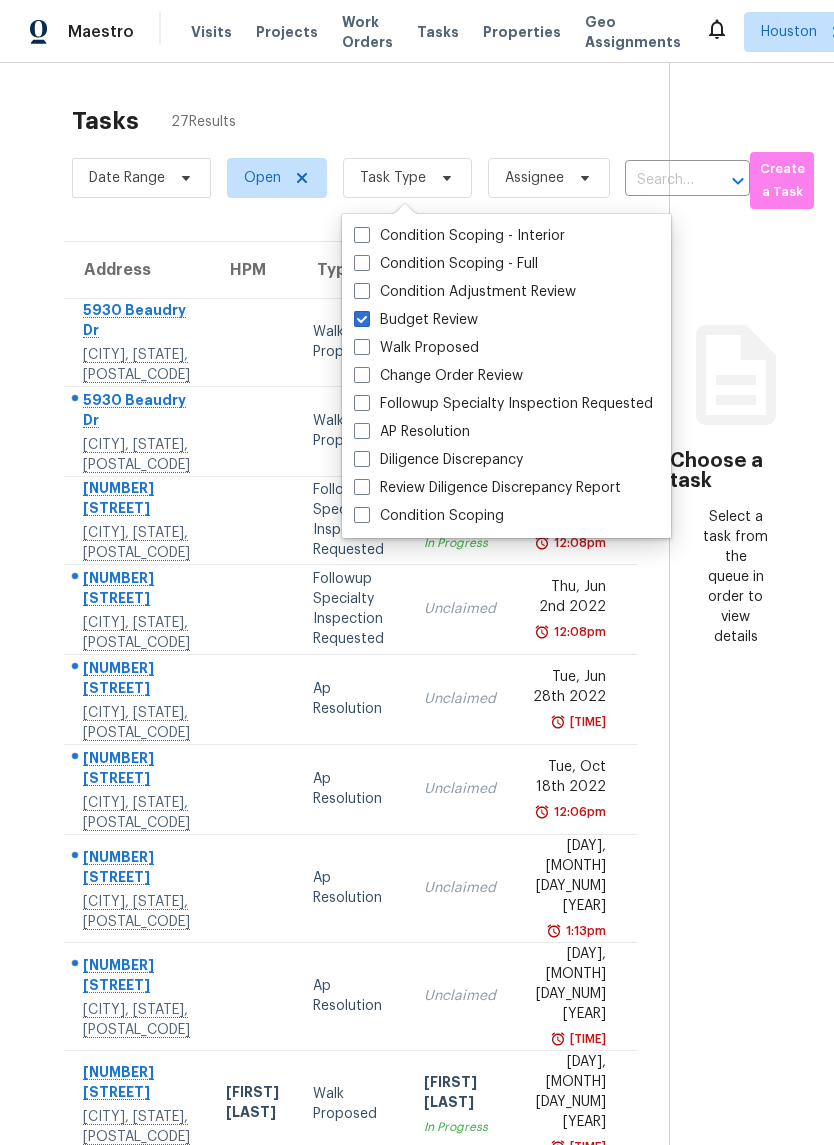 checkbox on "true" 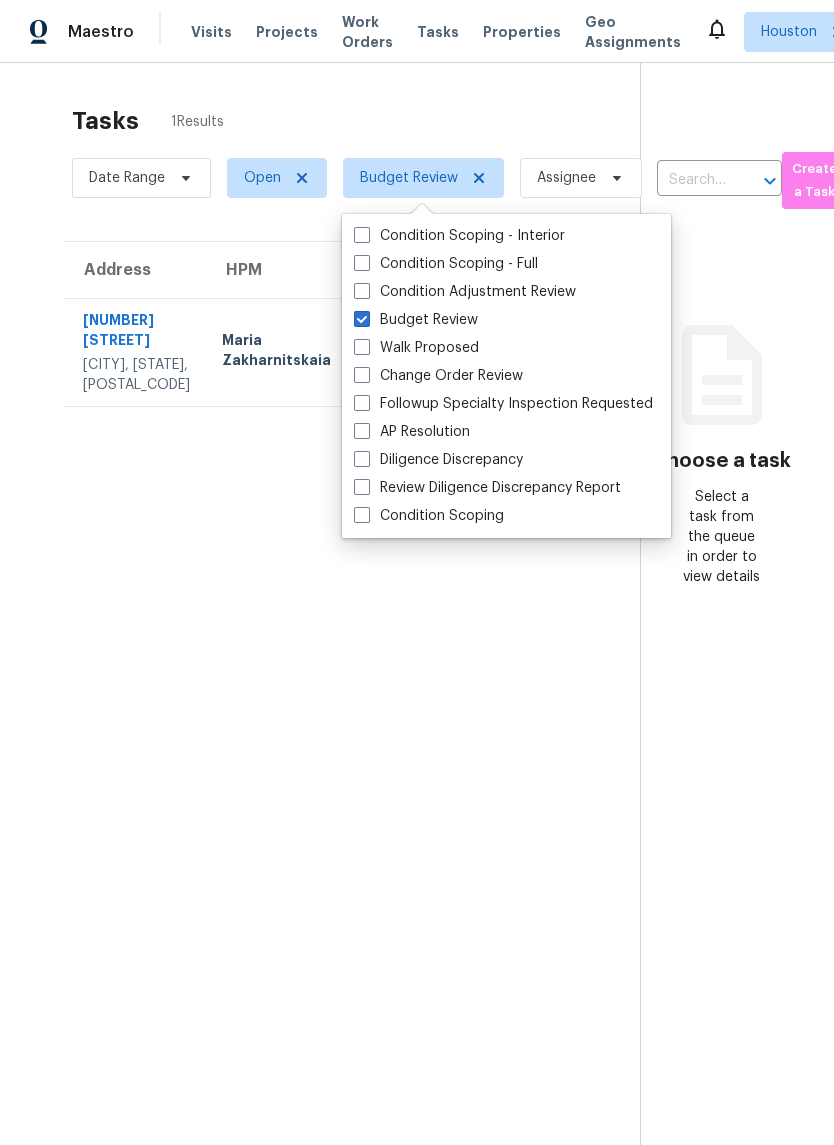 click on "Tasks 1  Results Date Range Open Budget Review Assignee ​ Create a Task Address HPM Type Assignee Due 21327 Colton Cove Dr   Houston, TX, 77095 Maria Zakharnitskaia Budget Review Luis Chavez In Progress Mon, Aug 4th 2025 11:00pm" at bounding box center (336, 651) 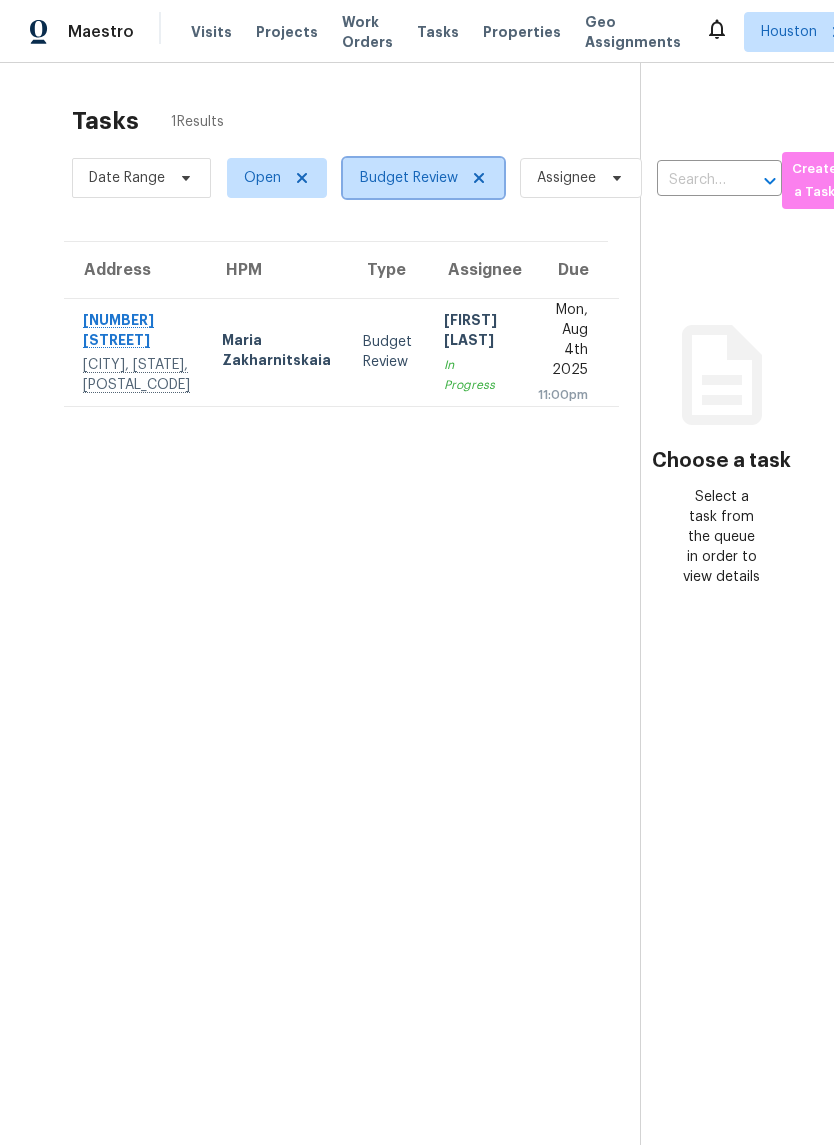 click 